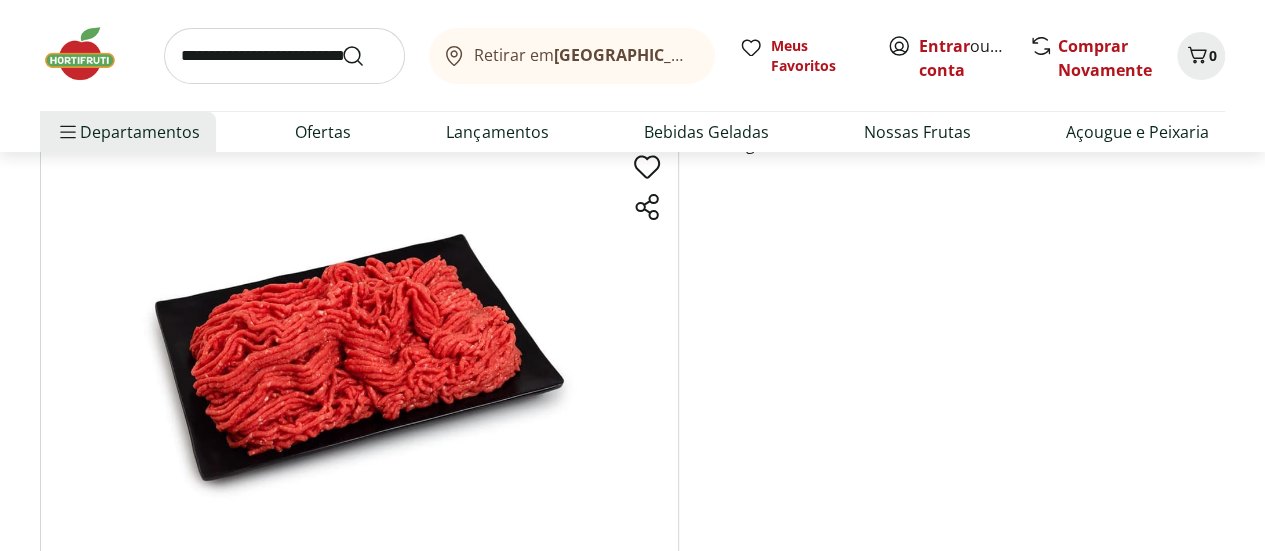 scroll, scrollTop: 0, scrollLeft: 0, axis: both 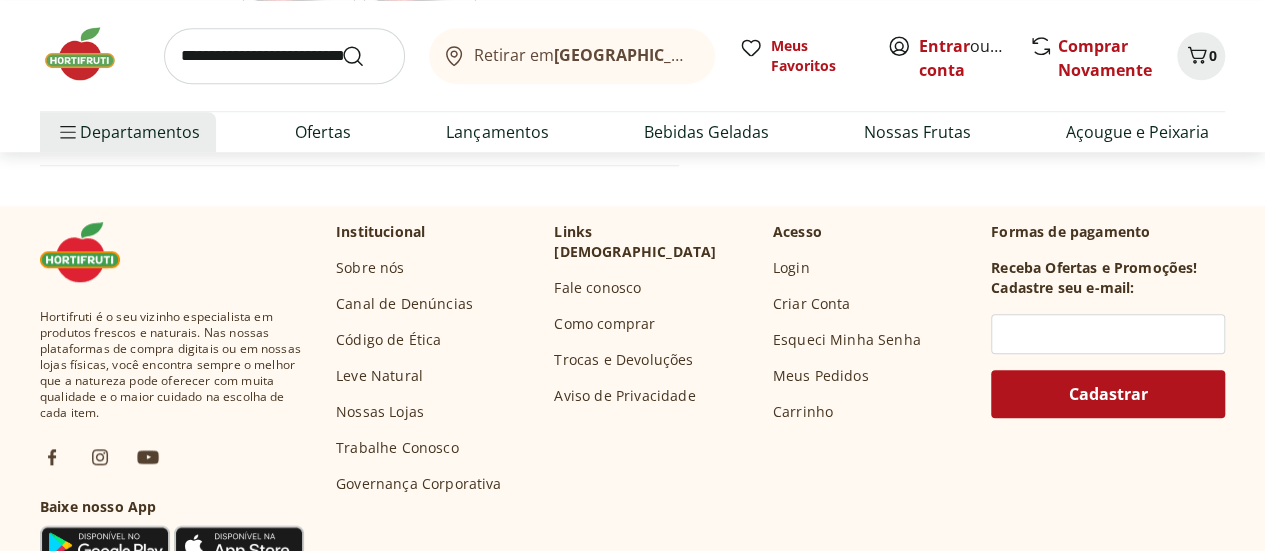 click on "Trocas e Devoluções" at bounding box center (623, 360) 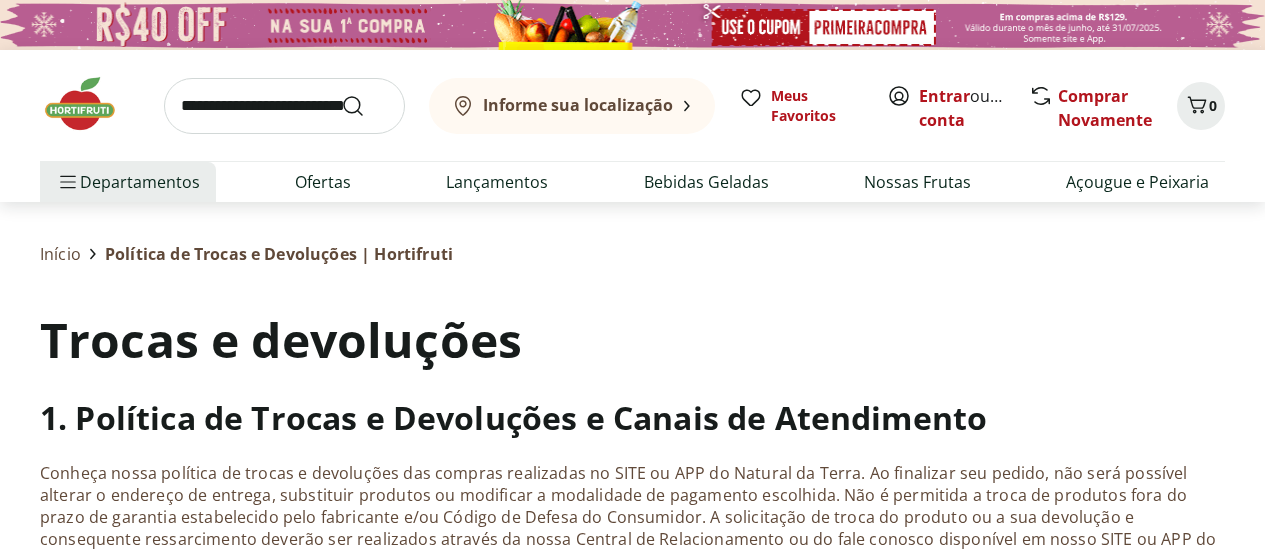 scroll, scrollTop: 0, scrollLeft: 0, axis: both 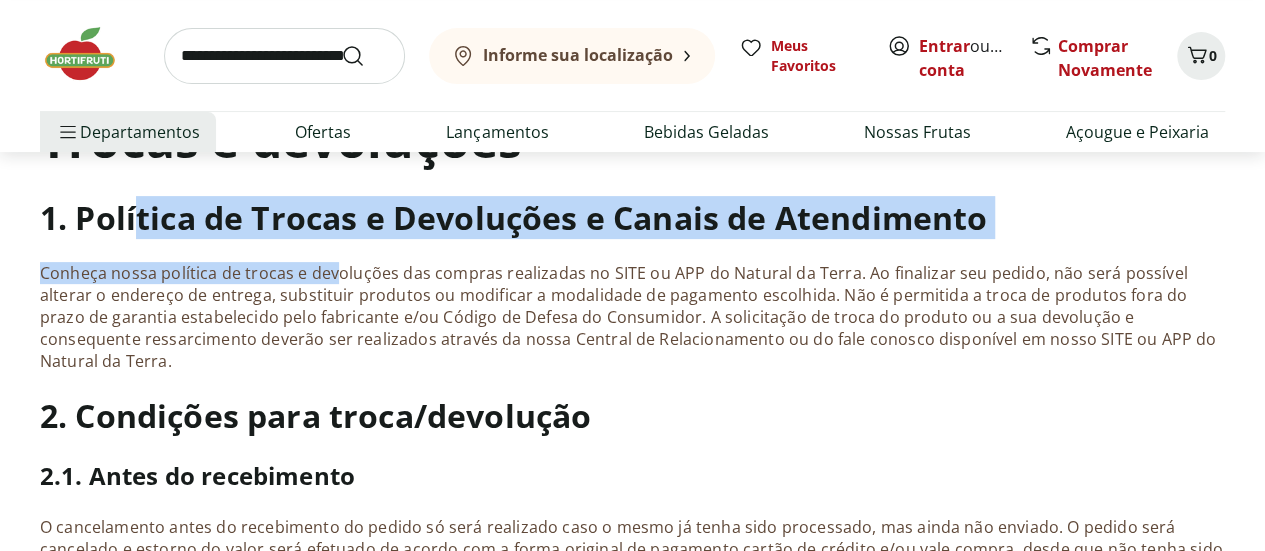 drag, startPoint x: 140, startPoint y: 215, endPoint x: 344, endPoint y: 298, distance: 220.23851 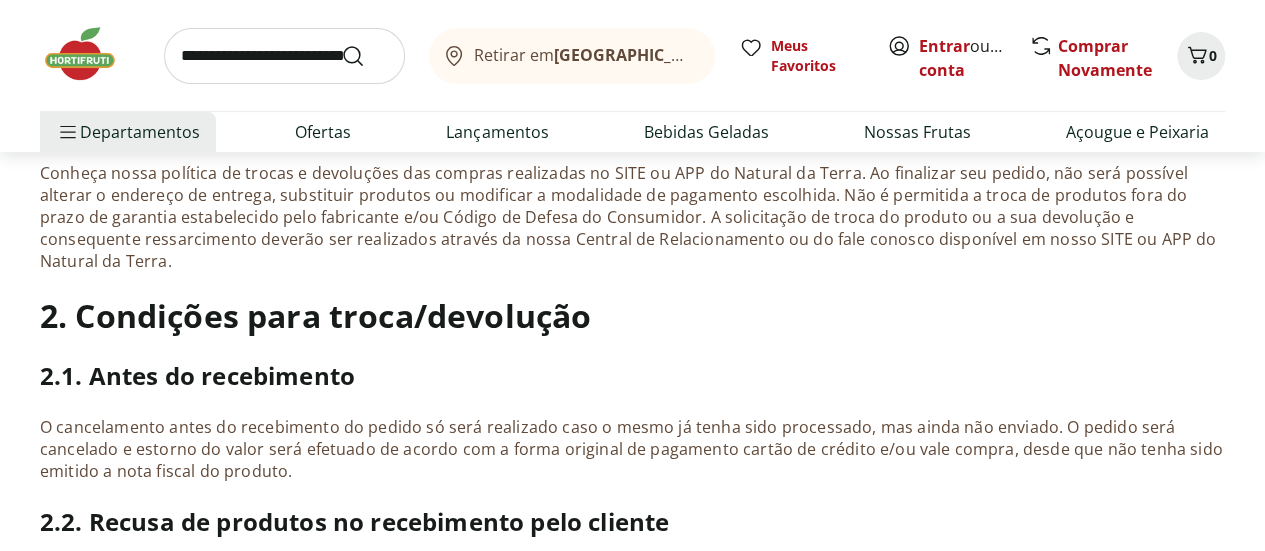 click on "Trocas e devoluções
1. Política de Trocas e Devoluções e Canais de Atendimento
Conheça nossa política de trocas e devoluções das compras realizadas no SITE ou APP do Natural da Terra.  Ao finalizar seu pedido, não será possível alterar o endereço de entrega, substituir produtos ou modificar a modalidade de pagamento escolhida. Não é permitida a troca de produtos fora do prazo de garantia estabelecido pelo fabricante e/ou Código de Defesa do Consumidor.  A solicitação de troca do produto ou a sua devolução e consequente ressarcimento deverão ser realizados através da nossa Central de Relacionamento ou do fale conosco disponível em nosso SITE ou APP do Natural da Terra.
2. Condições para troca/devolução
2.1. Antes do recebimento
2.2. Recusa de produtos no recebimento pelo cliente
2.3. Após o recebimento
2.4. Opções de Troca
Ao solicitar uma troca ou devolução o consumidor tem 3 opções:  →  Troca pelo mesmo produto sem pagamento do novo frete:
Coleta:" at bounding box center [632, 1159] 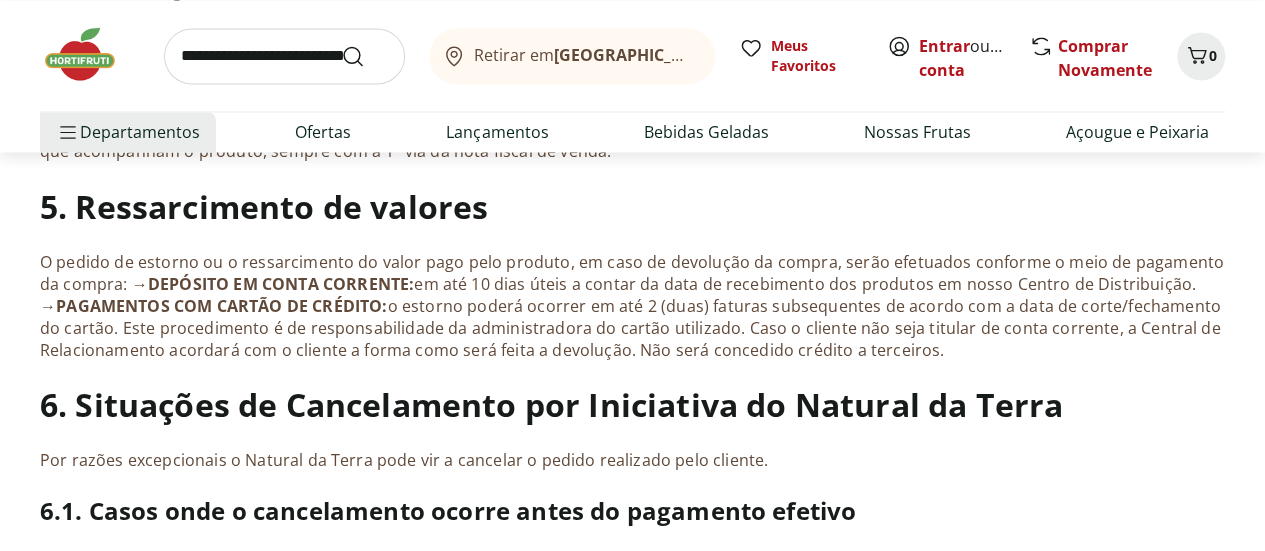 scroll, scrollTop: 1722, scrollLeft: 0, axis: vertical 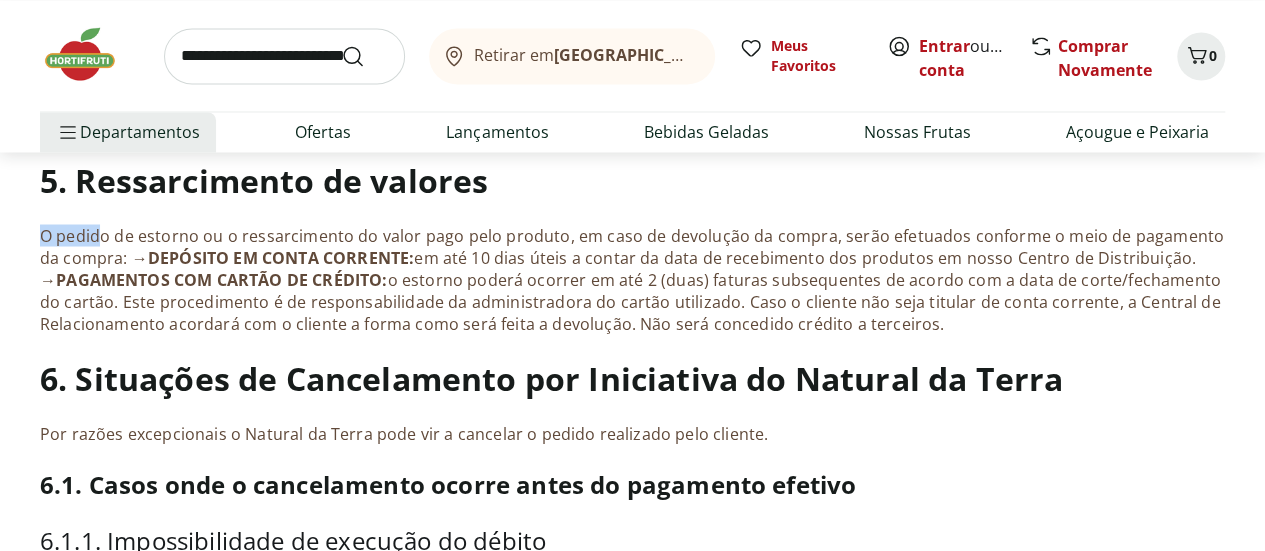 drag, startPoint x: 39, startPoint y: 230, endPoint x: 100, endPoint y: 225, distance: 61.204575 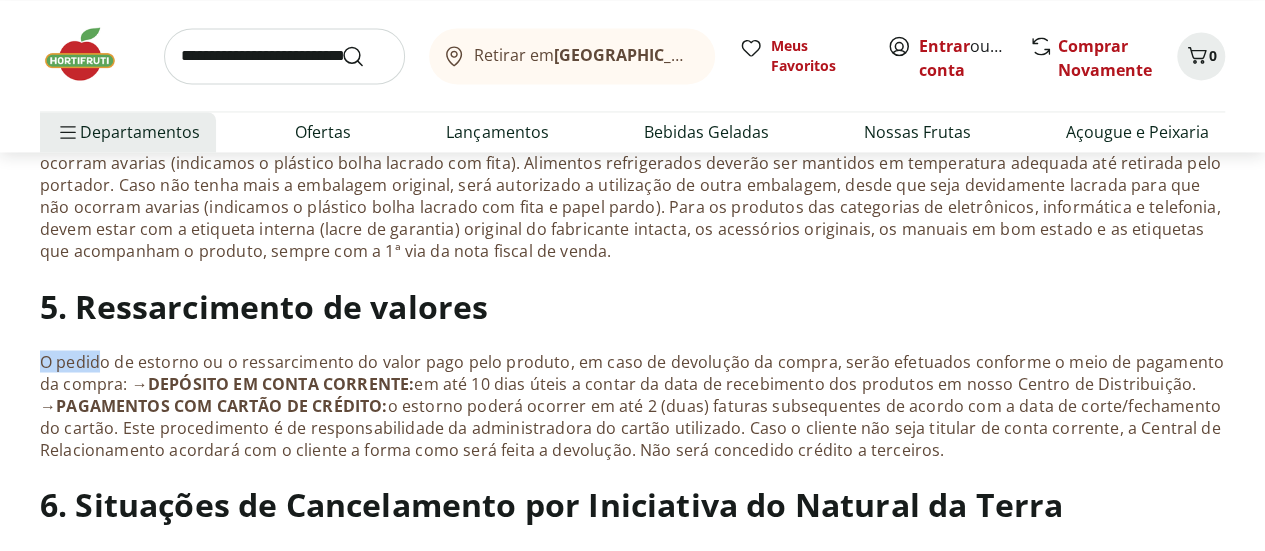 scroll, scrollTop: 1622, scrollLeft: 0, axis: vertical 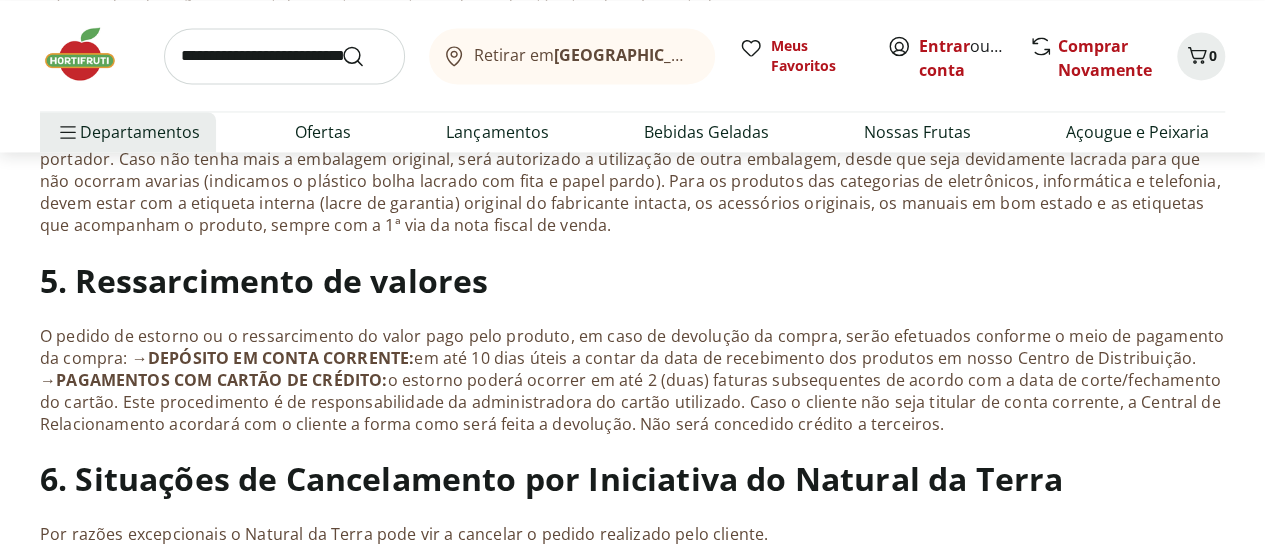 click on "O pedido de estorno ou o ressarcimento do valor pago pelo produto, em caso de devolução da compra, serão efetuados conforme o meio de pagamento da compra:  →  DEPÓSITO EM CONTA CORRENTE:  em até 10 dias úteis a contar da data de recebimento dos produtos em nosso Centro de Distribuição. →  PAGAMENTOS COM CARTÃO DE CRÉDITO:  o estorno poderá ocorrer em até 2 (duas) faturas subsequentes de acordo com a data de corte/fechamento do cartão. Este procedimento é de responsabilidade da administradora do cartão utilizado.  Caso o cliente não seja titular de conta corrente, a Central de Relacionamento acordará com o cliente a forma como será feita a devolução. Não será concedido crédito a terceiros." at bounding box center (632, 379) 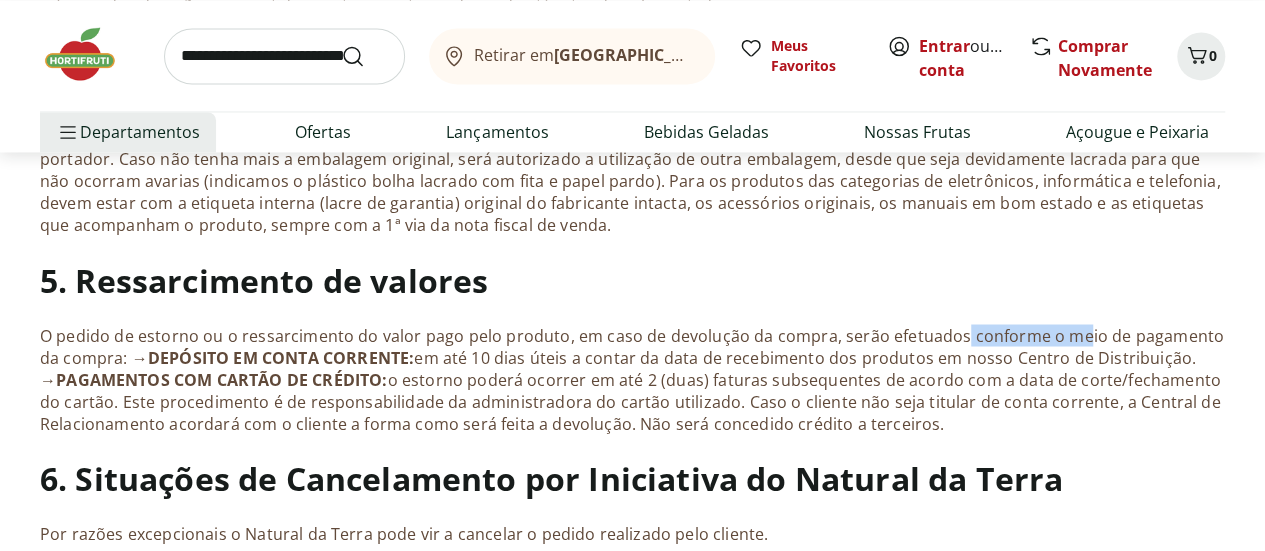 drag, startPoint x: 960, startPoint y: 330, endPoint x: 1076, endPoint y: 330, distance: 116 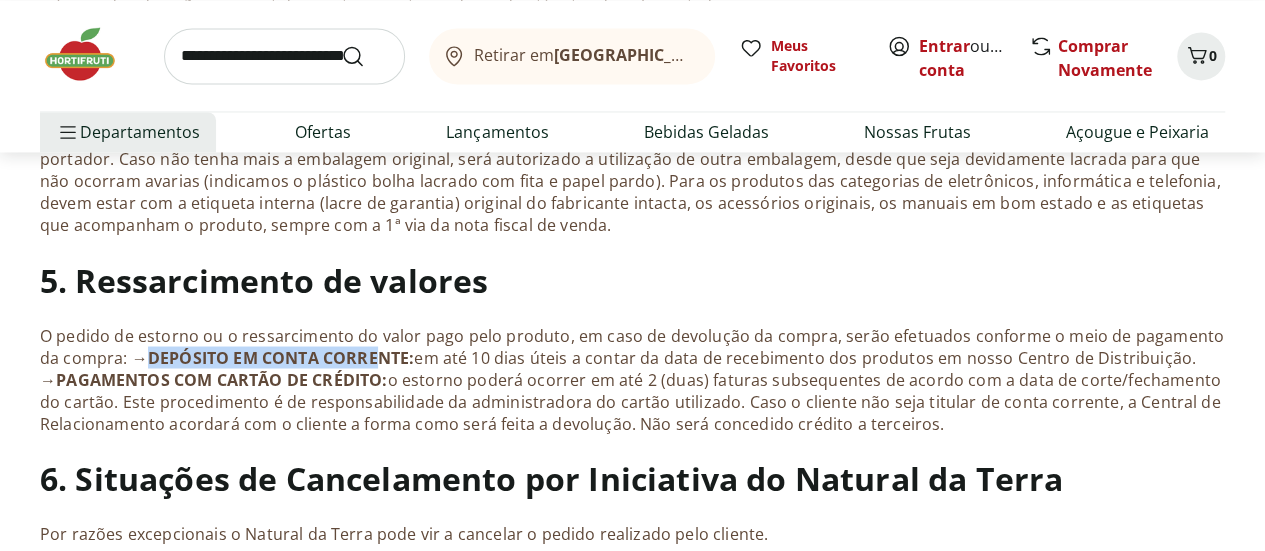 drag, startPoint x: 154, startPoint y: 353, endPoint x: 382, endPoint y: 346, distance: 228.10744 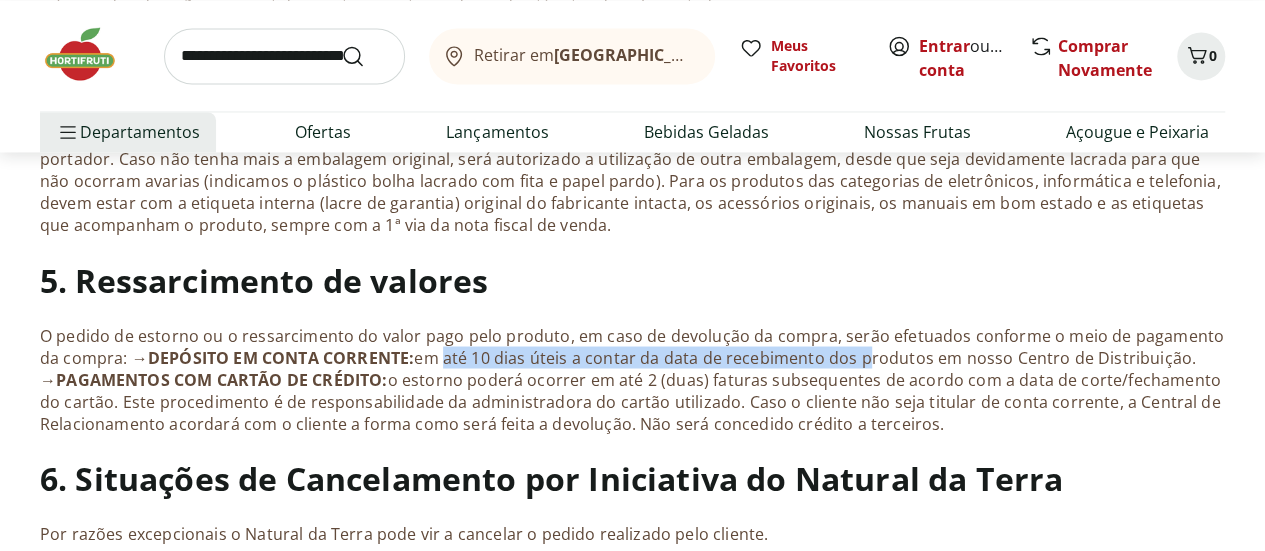 drag, startPoint x: 440, startPoint y: 355, endPoint x: 860, endPoint y: 359, distance: 420.01904 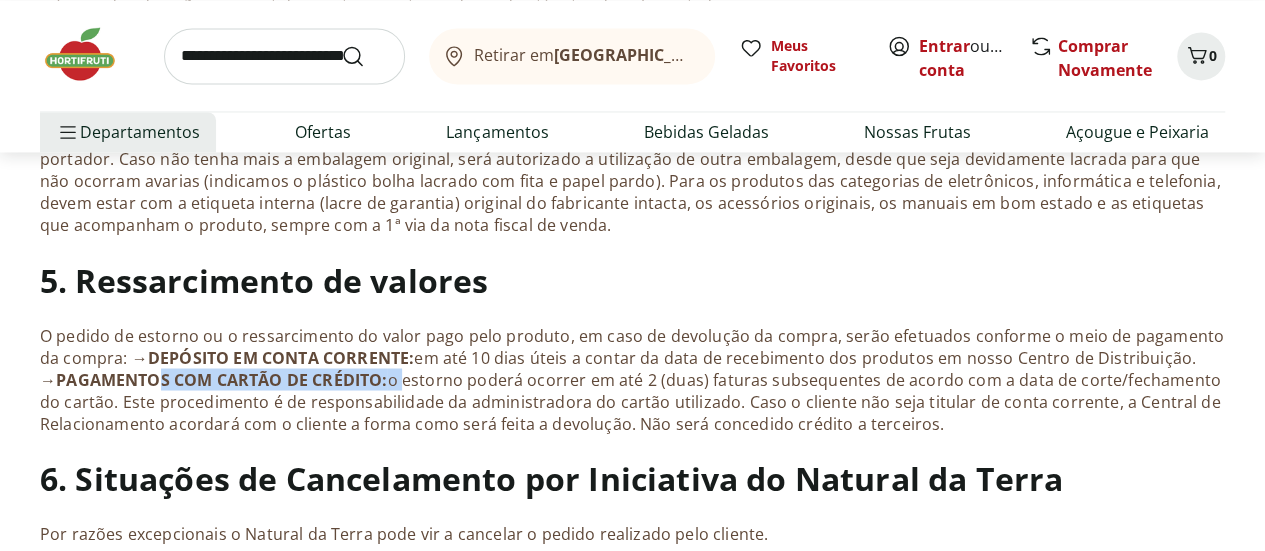 drag, startPoint x: 148, startPoint y: 374, endPoint x: 386, endPoint y: 371, distance: 238.0189 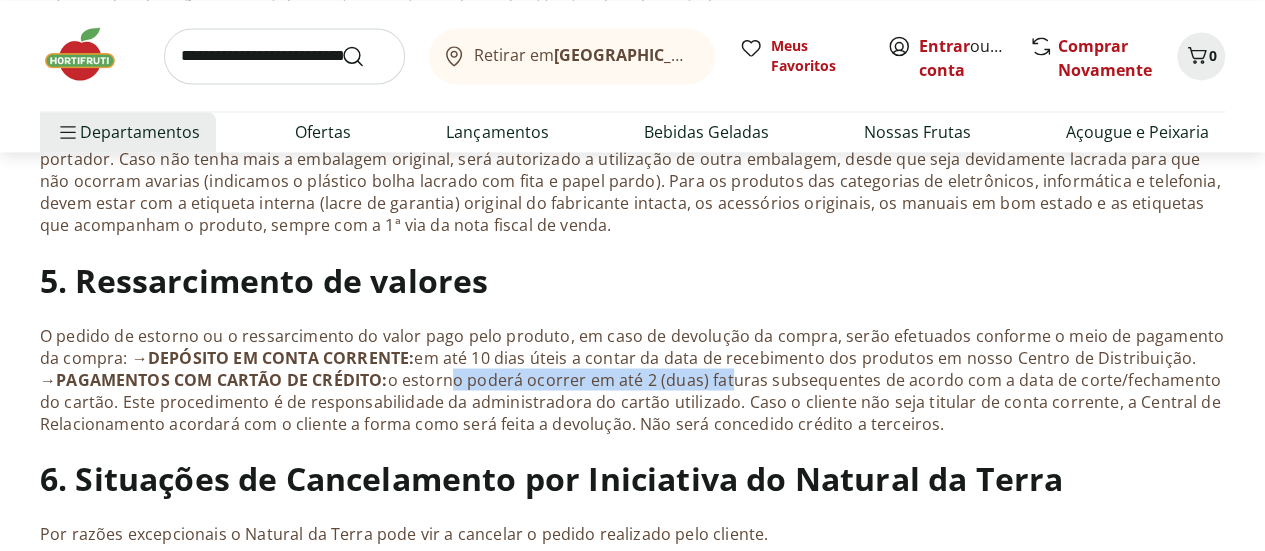 drag, startPoint x: 432, startPoint y: 377, endPoint x: 710, endPoint y: 371, distance: 278.06473 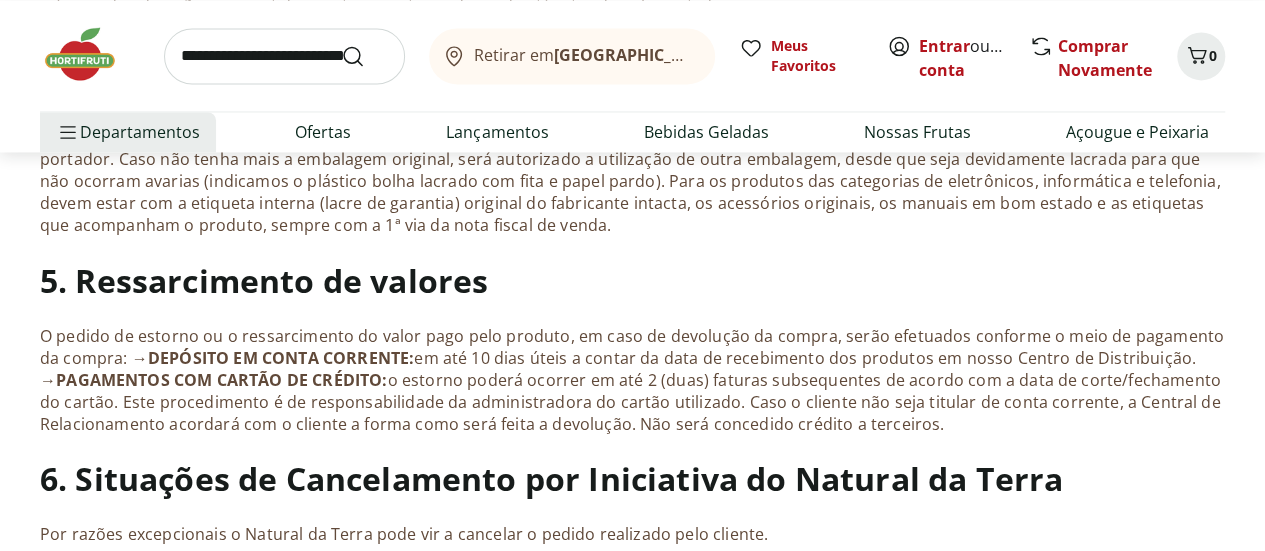 click on "O pedido de estorno ou o ressarcimento do valor pago pelo produto, em caso de devolução da compra, serão efetuados conforme o meio de pagamento da compra:  →  DEPÓSITO EM CONTA CORRENTE:  em até 10 dias úteis a contar da data de recebimento dos produtos em nosso Centro de Distribuição. →  PAGAMENTOS COM CARTÃO DE CRÉDITO:  o estorno poderá ocorrer em até 2 (duas) faturas subsequentes de acordo com a data de corte/fechamento do cartão. Este procedimento é de responsabilidade da administradora do cartão utilizado.  Caso o cliente não seja titular de conta corrente, a Central de Relacionamento acordará com o cliente a forma como será feita a devolução. Não será concedido crédito a terceiros." at bounding box center [632, 379] 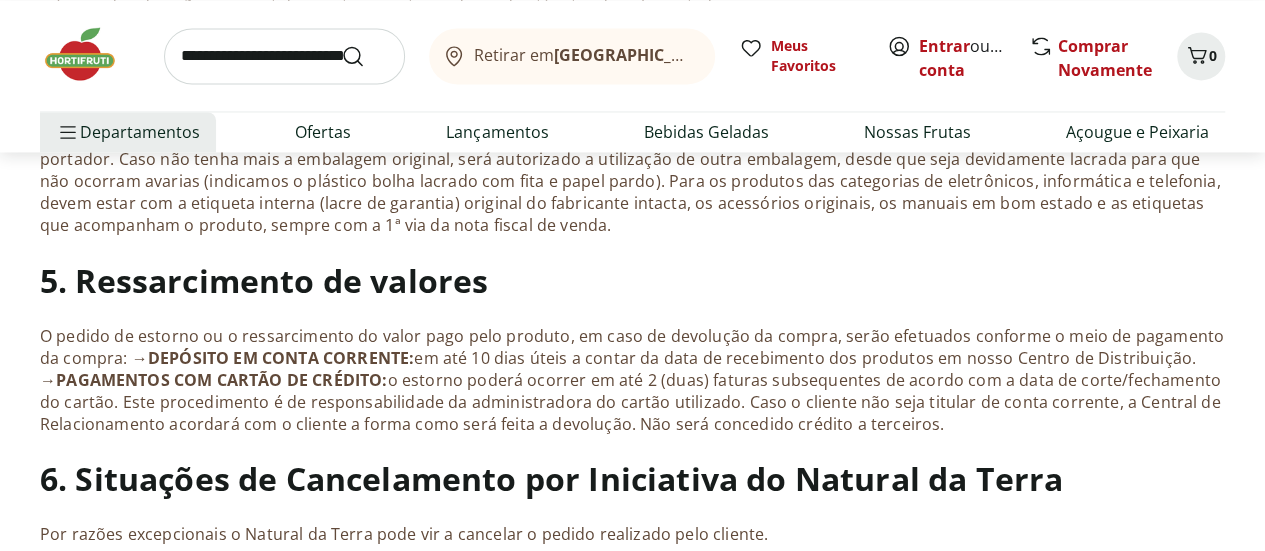 drag, startPoint x: 49, startPoint y: 272, endPoint x: 947, endPoint y: 421, distance: 910.2774 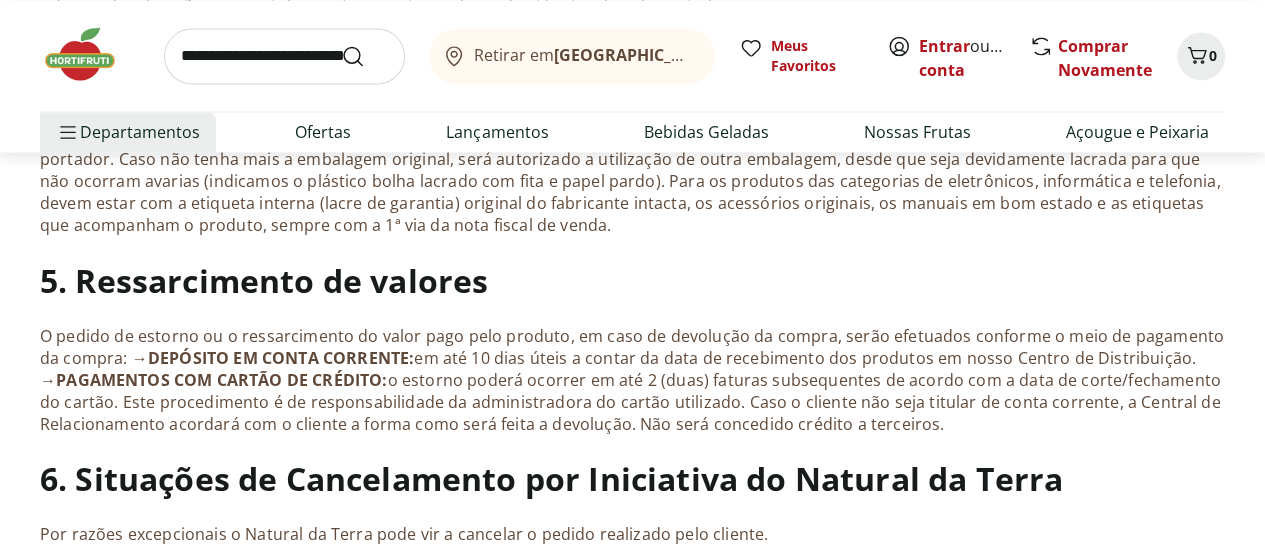 click on "Trocas e devoluções
1. Política de Trocas e Devoluções e Canais de Atendimento
Conheça nossa política de trocas e devoluções das compras realizadas no SITE ou APP do Natural da Terra.  Ao finalizar seu pedido, não será possível alterar o endereço de entrega, substituir produtos ou modificar a modalidade de pagamento escolhida. Não é permitida a troca de produtos fora do prazo de garantia estabelecido pelo fabricante e/ou Código de Defesa do Consumidor.  A solicitação de troca do produto ou a sua devolução e consequente ressarcimento deverão ser realizados através da nossa Central de Relacionamento ou do fale conosco disponível em nosso SITE ou APP do Natural da Terra.
2. Condições para troca/devolução
2.1. Antes do recebimento
2.2. Recusa de produtos no recebimento pelo cliente
2.3. Após o recebimento
2.4. Opções de Troca
Ao solicitar uma troca ou devolução o consumidor tem 3 opções:  →  Troca pelo mesmo produto sem pagamento do novo frete:
Coleta:" at bounding box center [632, -163] 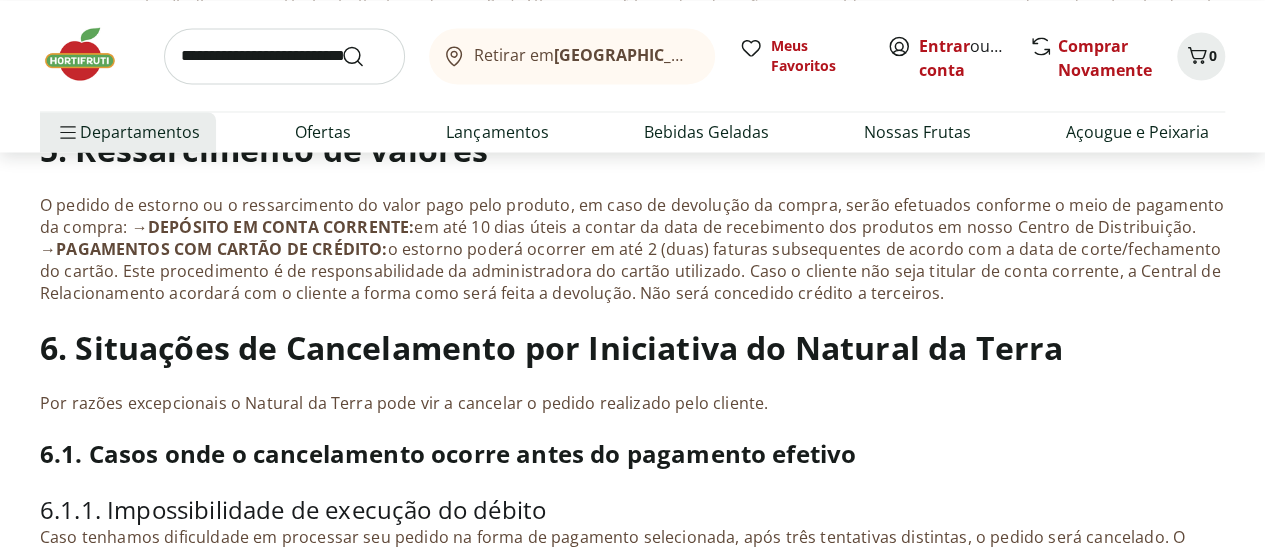 scroll, scrollTop: 1722, scrollLeft: 0, axis: vertical 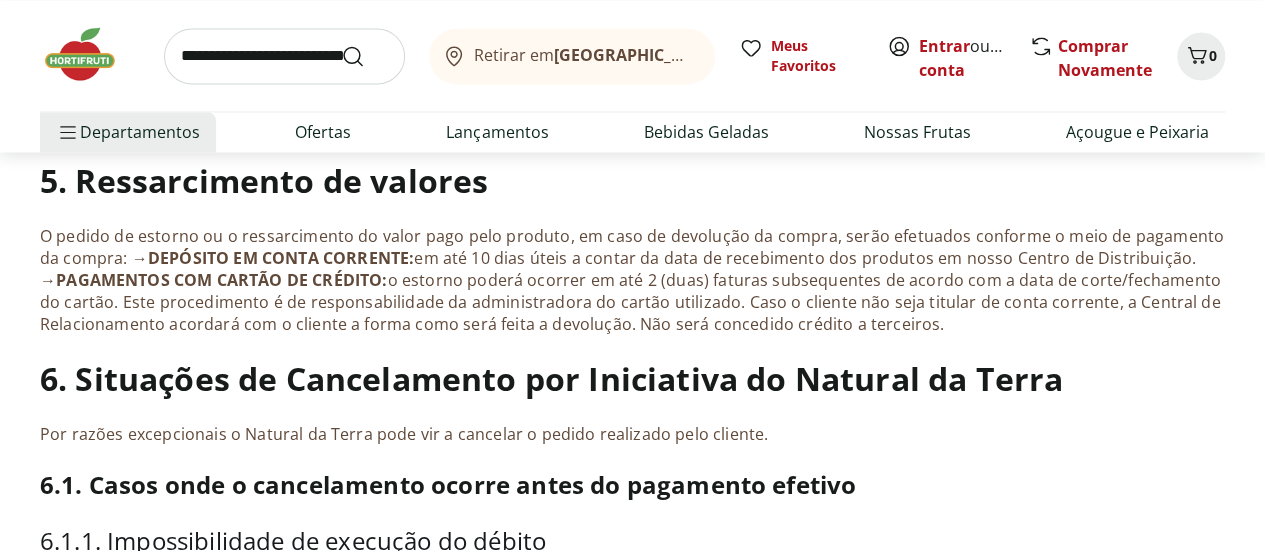 click on "O pedido de estorno ou o ressarcimento do valor pago pelo produto, em caso de devolução da compra, serão efetuados conforme o meio de pagamento da compra:  →  DEPÓSITO EM CONTA CORRENTE:  em até 10 dias úteis a contar da data de recebimento dos produtos em nosso Centro de Distribuição. →  PAGAMENTOS COM CARTÃO DE CRÉDITO:  o estorno poderá ocorrer em até 2 (duas) faturas subsequentes de acordo com a data de corte/fechamento do cartão. Este procedimento é de responsabilidade da administradora do cartão utilizado.  Caso o cliente não seja titular de conta corrente, a Central de Relacionamento acordará com o cliente a forma como será feita a devolução. Não será concedido crédito a terceiros." at bounding box center (632, 279) 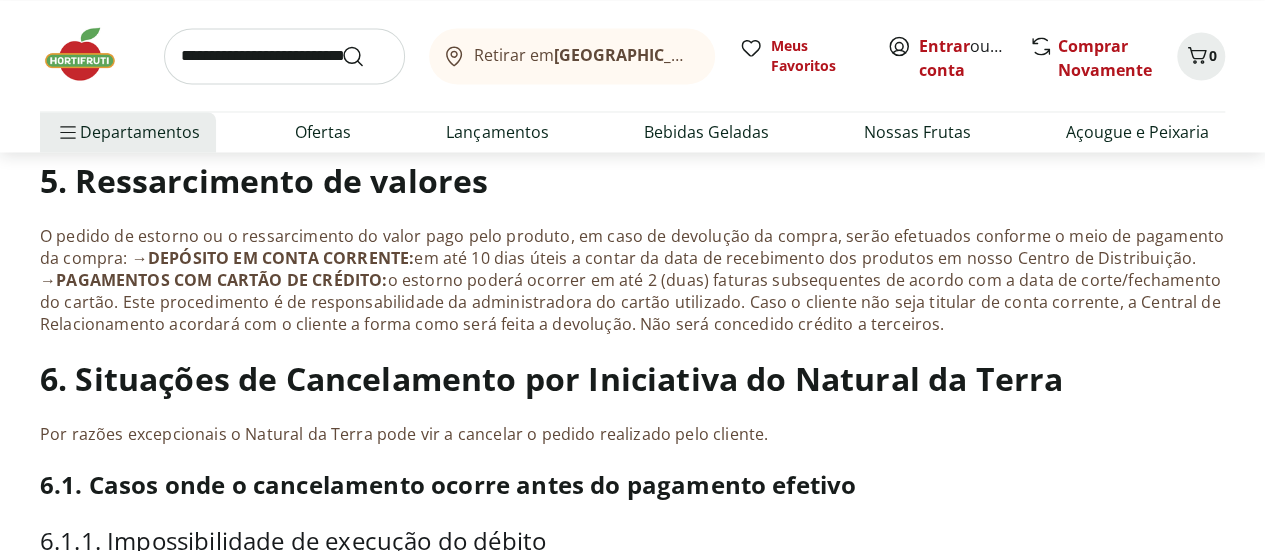 drag, startPoint x: 44, startPoint y: 175, endPoint x: 1010, endPoint y: 319, distance: 976.67395 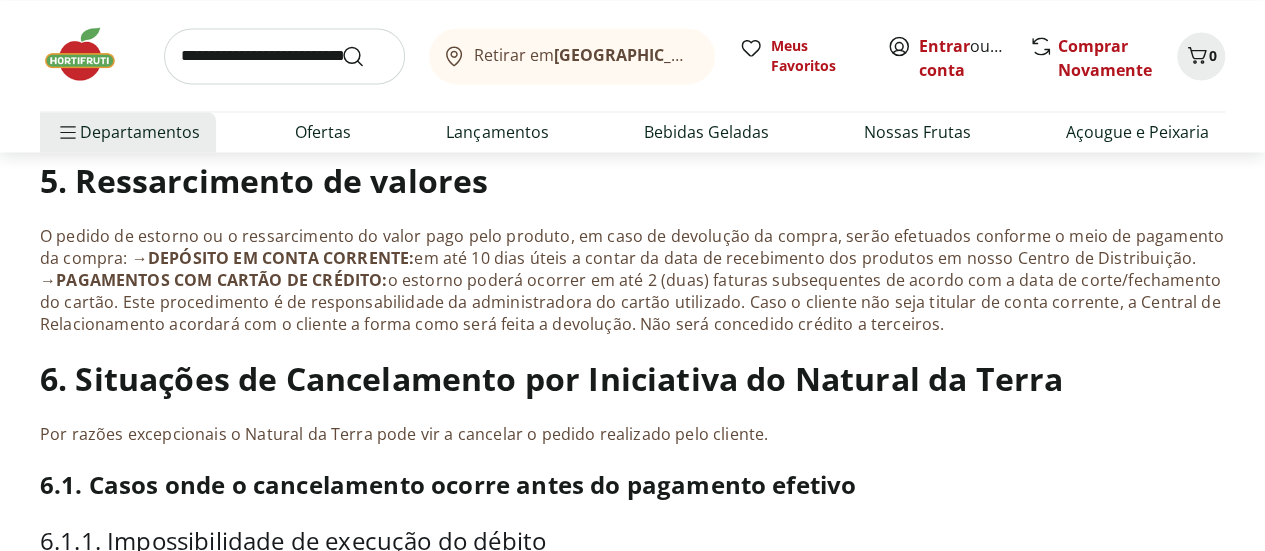 click on "Trocas e devoluções
1. Política de Trocas e Devoluções e Canais de Atendimento
Conheça nossa política de trocas e devoluções das compras realizadas no SITE ou APP do Natural da Terra.  Ao finalizar seu pedido, não será possível alterar o endereço de entrega, substituir produtos ou modificar a modalidade de pagamento escolhida. Não é permitida a troca de produtos fora do prazo de garantia estabelecido pelo fabricante e/ou Código de Defesa do Consumidor.  A solicitação de troca do produto ou a sua devolução e consequente ressarcimento deverão ser realizados através da nossa Central de Relacionamento ou do fale conosco disponível em nosso SITE ou APP do Natural da Terra.
2. Condições para troca/devolução
2.1. Antes do recebimento
2.2. Recusa de produtos no recebimento pelo cliente
2.3. Após o recebimento
2.4. Opções de Troca
Ao solicitar uma troca ou devolução o consumidor tem 3 opções:  →  Troca pelo mesmo produto sem pagamento do novo frete:
Coleta:" at bounding box center [632, -263] 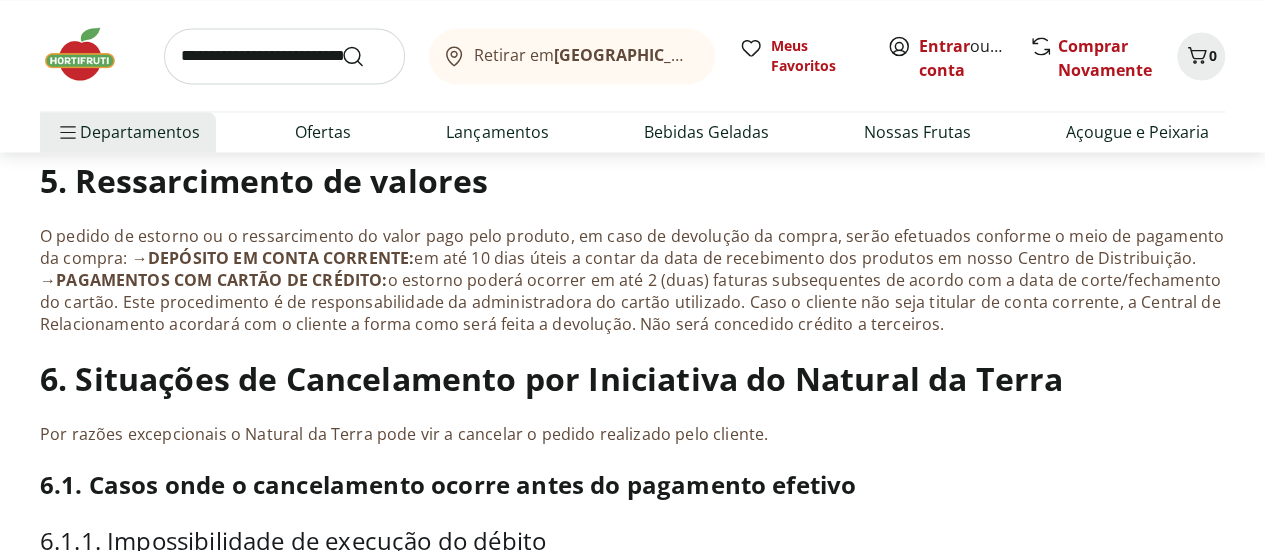 drag, startPoint x: 47, startPoint y: 189, endPoint x: 1014, endPoint y: 318, distance: 975.5665 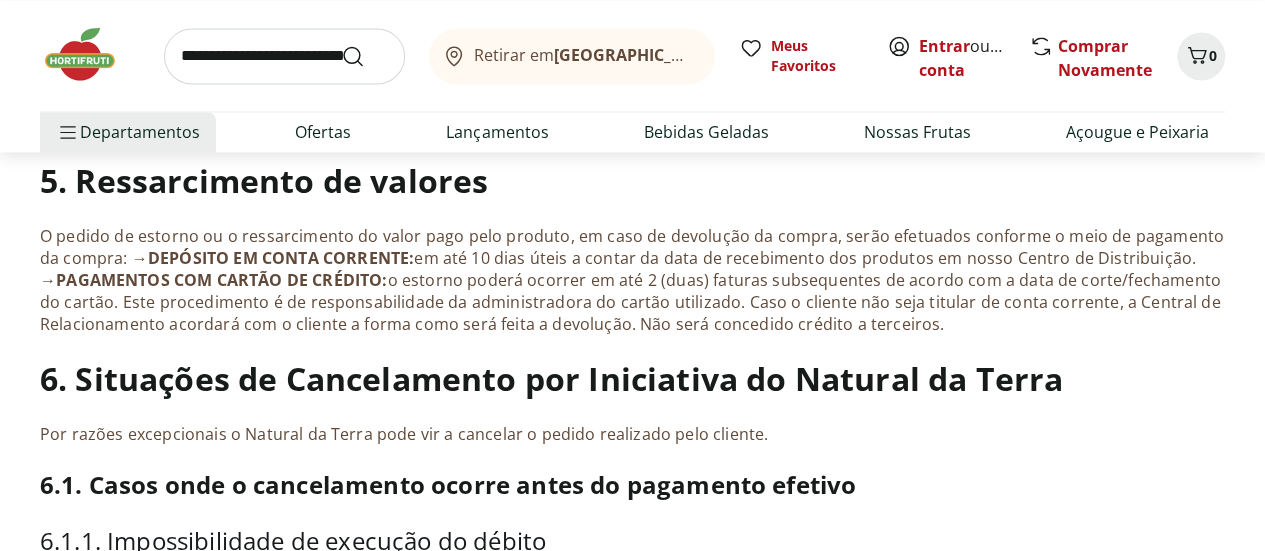 click on "Trocas e devoluções
1. Política de Trocas e Devoluções e Canais de Atendimento
Conheça nossa política de trocas e devoluções das compras realizadas no SITE ou APP do Natural da Terra.  Ao finalizar seu pedido, não será possível alterar o endereço de entrega, substituir produtos ou modificar a modalidade de pagamento escolhida. Não é permitida a troca de produtos fora do prazo de garantia estabelecido pelo fabricante e/ou Código de Defesa do Consumidor.  A solicitação de troca do produto ou a sua devolução e consequente ressarcimento deverão ser realizados através da nossa Central de Relacionamento ou do fale conosco disponível em nosso SITE ou APP do Natural da Terra.
2. Condições para troca/devolução
2.1. Antes do recebimento
2.2. Recusa de produtos no recebimento pelo cliente
2.3. Após o recebimento
2.4. Opções de Troca
Ao solicitar uma troca ou devolução o consumidor tem 3 opções:  →  Troca pelo mesmo produto sem pagamento do novo frete:
Coleta:" at bounding box center [632, -263] 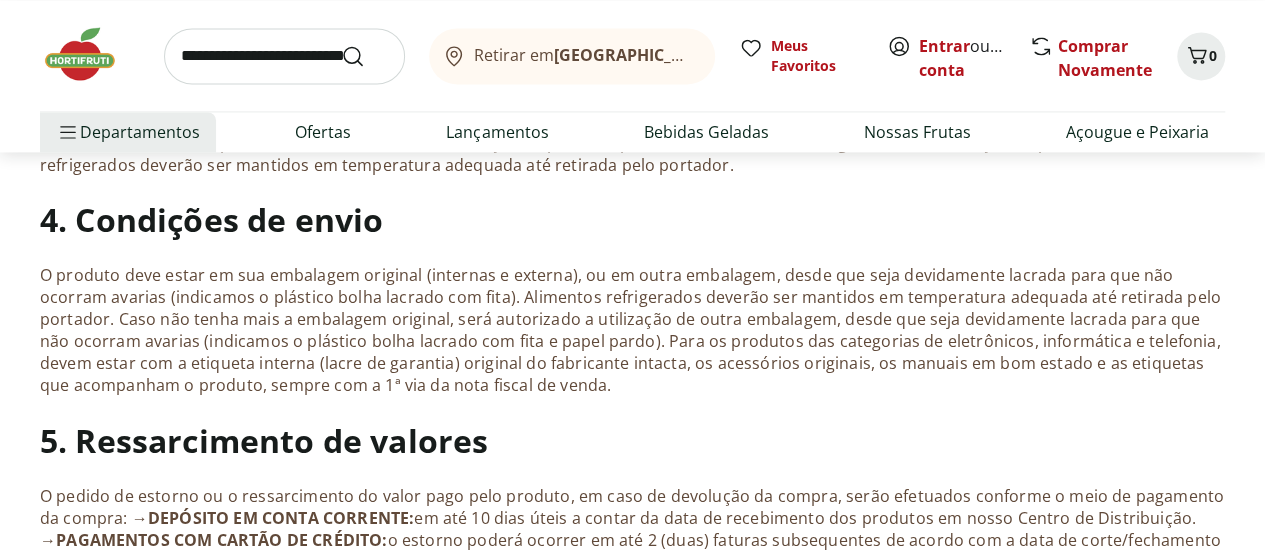 scroll, scrollTop: 1422, scrollLeft: 0, axis: vertical 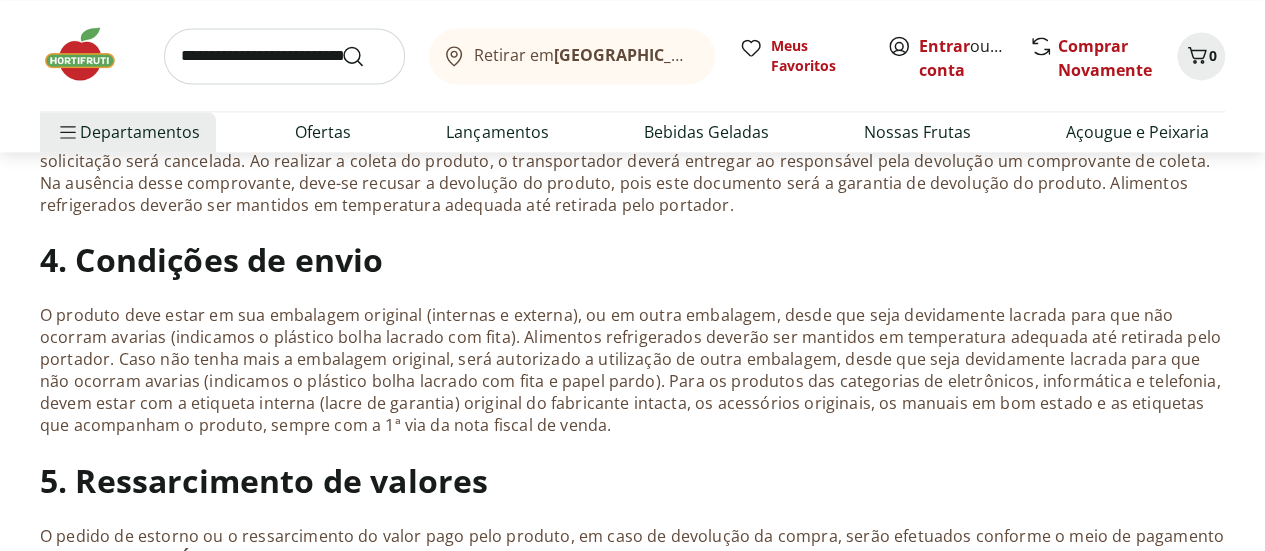 click at bounding box center (90, 54) 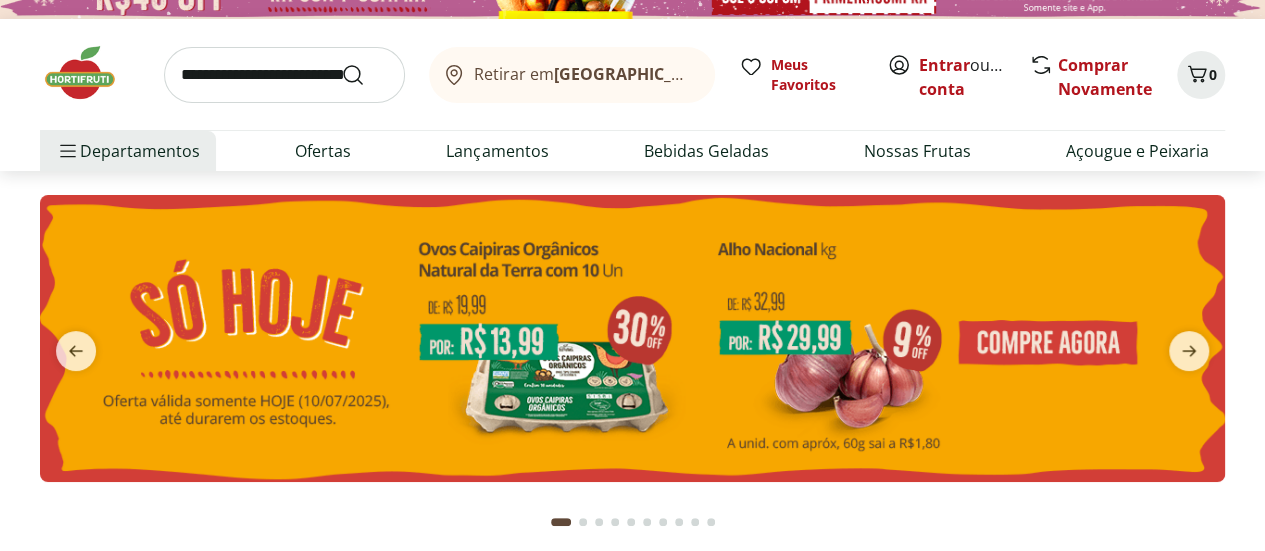 scroll, scrollTop: 0, scrollLeft: 0, axis: both 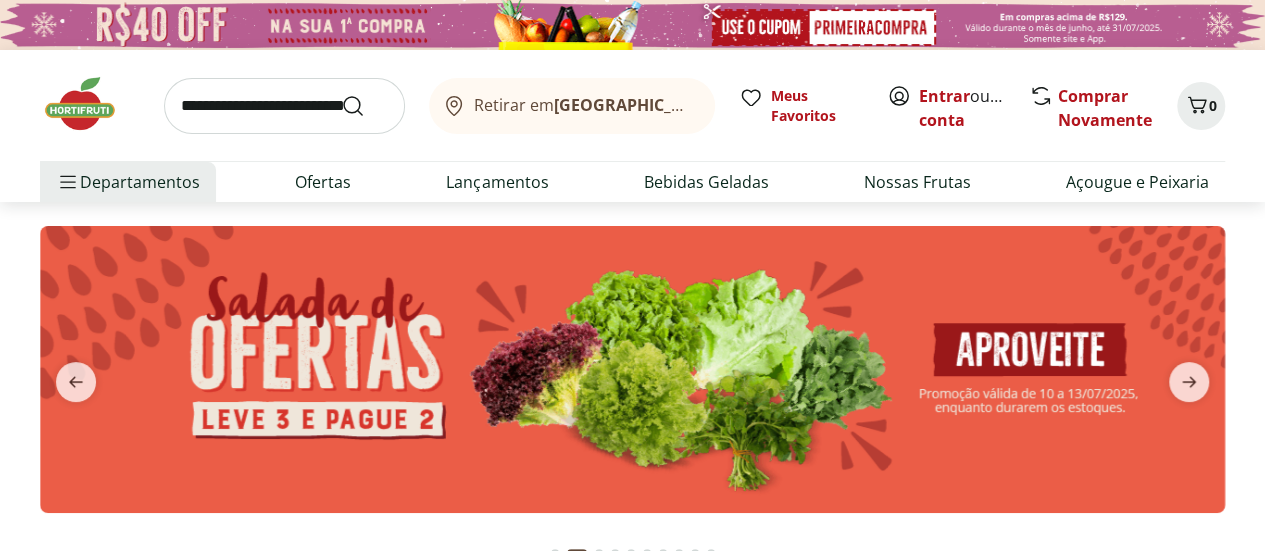 click at bounding box center (284, 106) 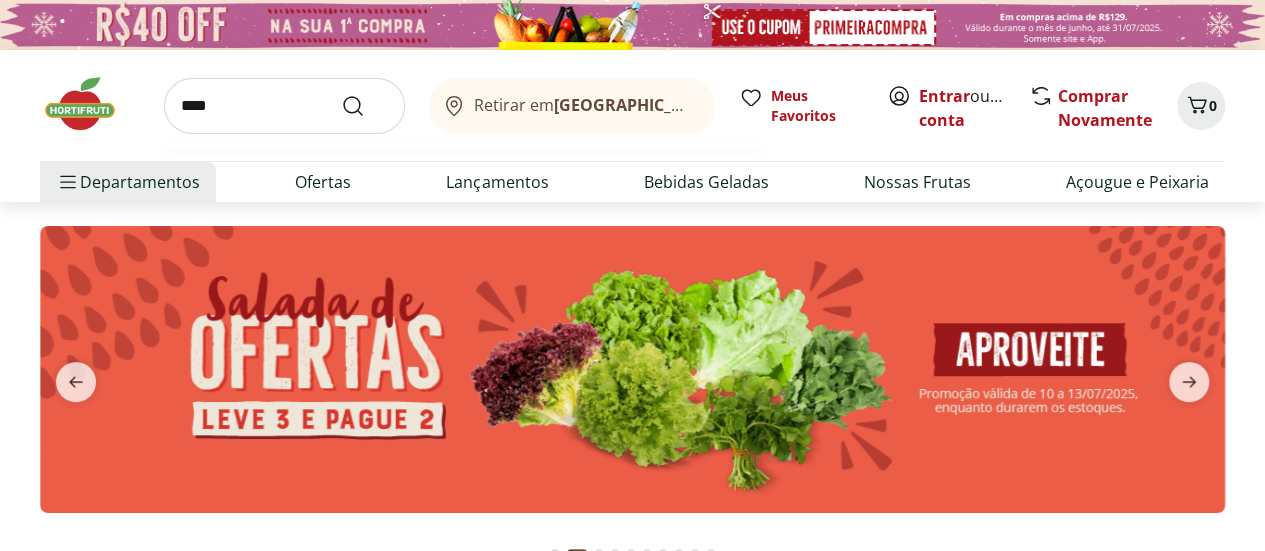 type on "****" 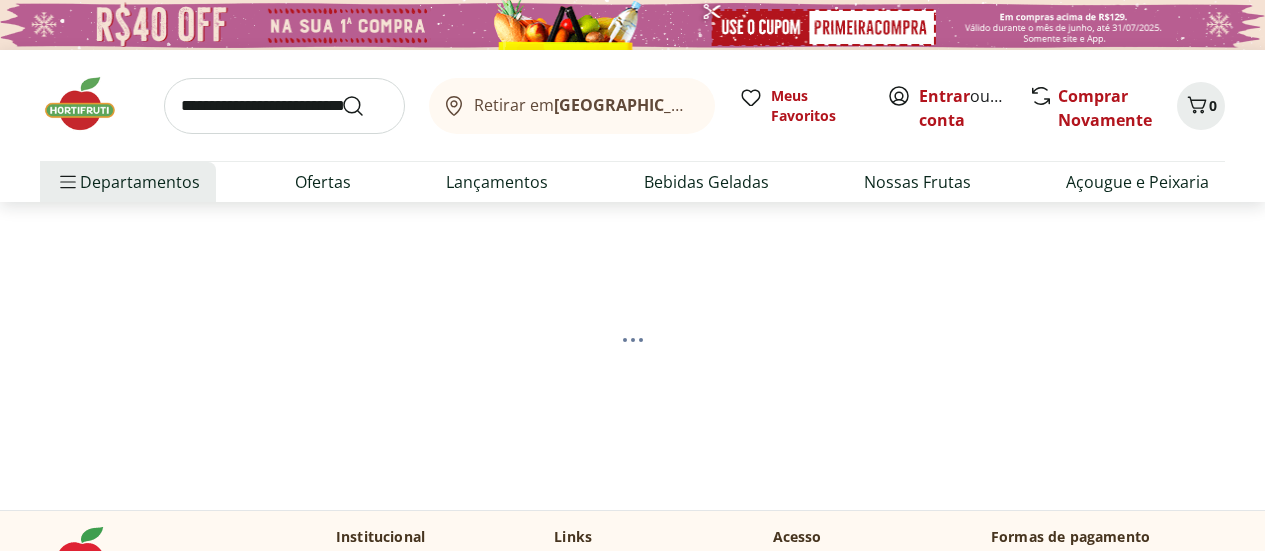 scroll, scrollTop: 0, scrollLeft: 0, axis: both 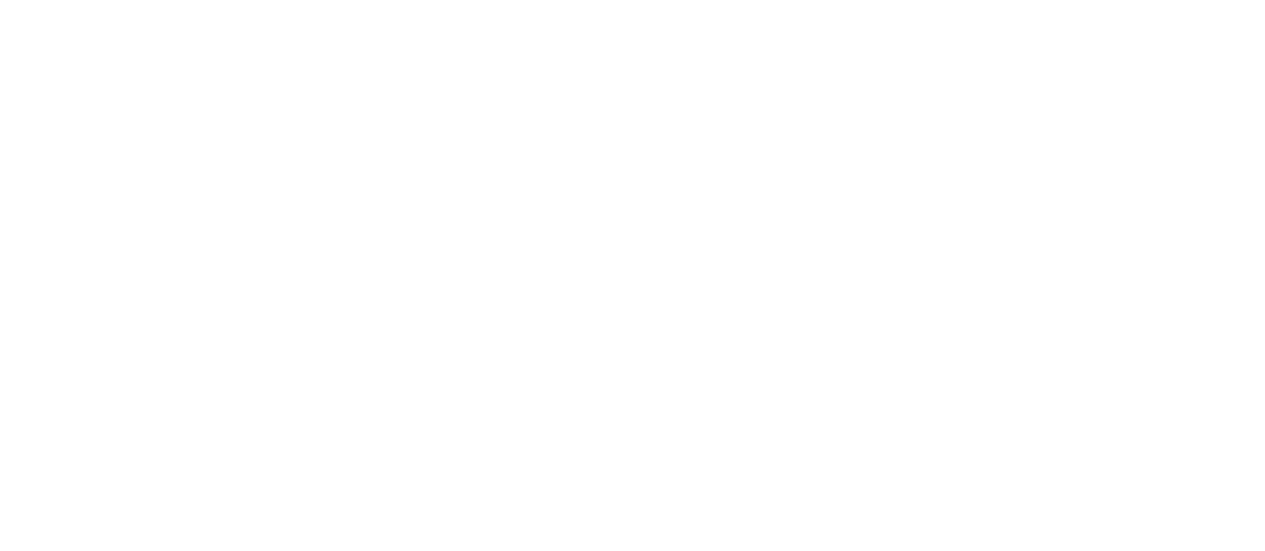 select on "**********" 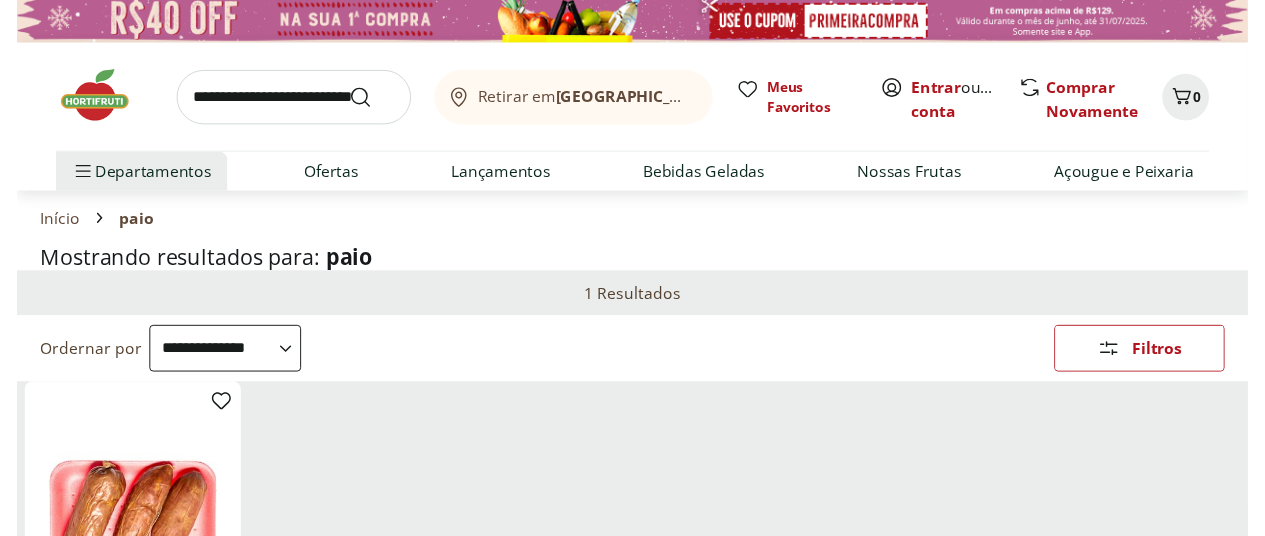 scroll, scrollTop: 0, scrollLeft: 0, axis: both 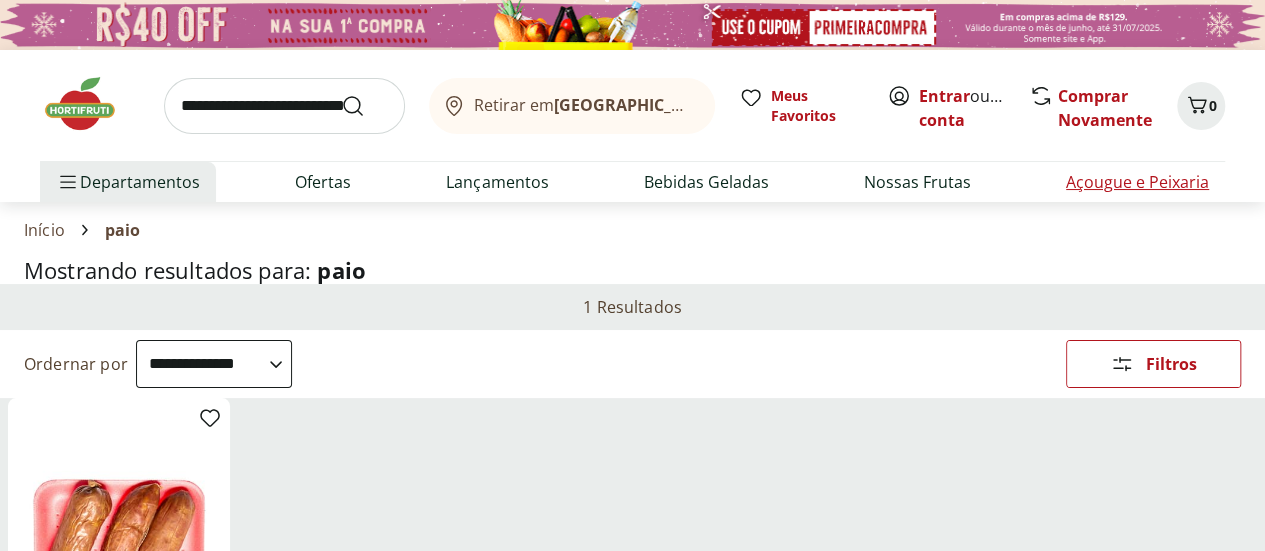 click on "Açougue e Peixaria" at bounding box center (1137, 182) 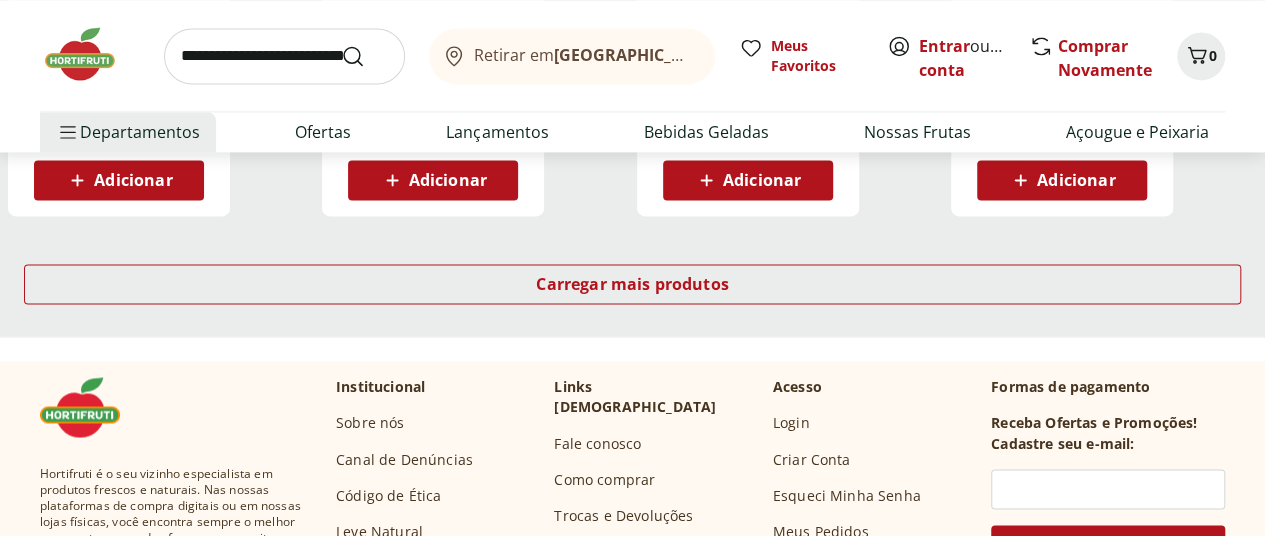 scroll, scrollTop: 1500, scrollLeft: 0, axis: vertical 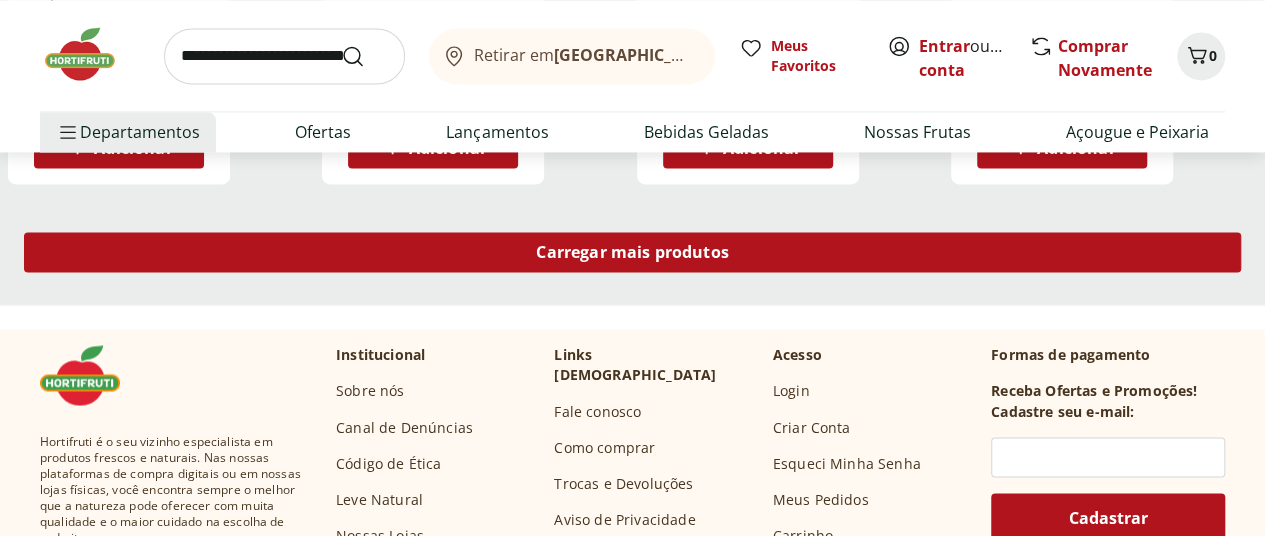 click on "Carregar mais produtos" at bounding box center [632, 252] 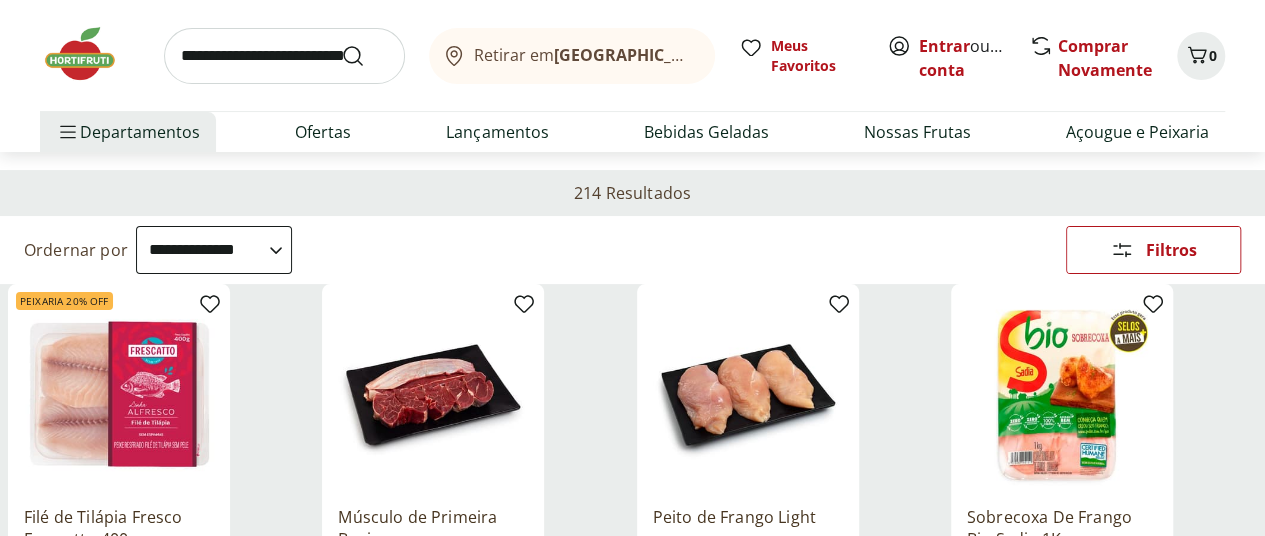 scroll, scrollTop: 56, scrollLeft: 0, axis: vertical 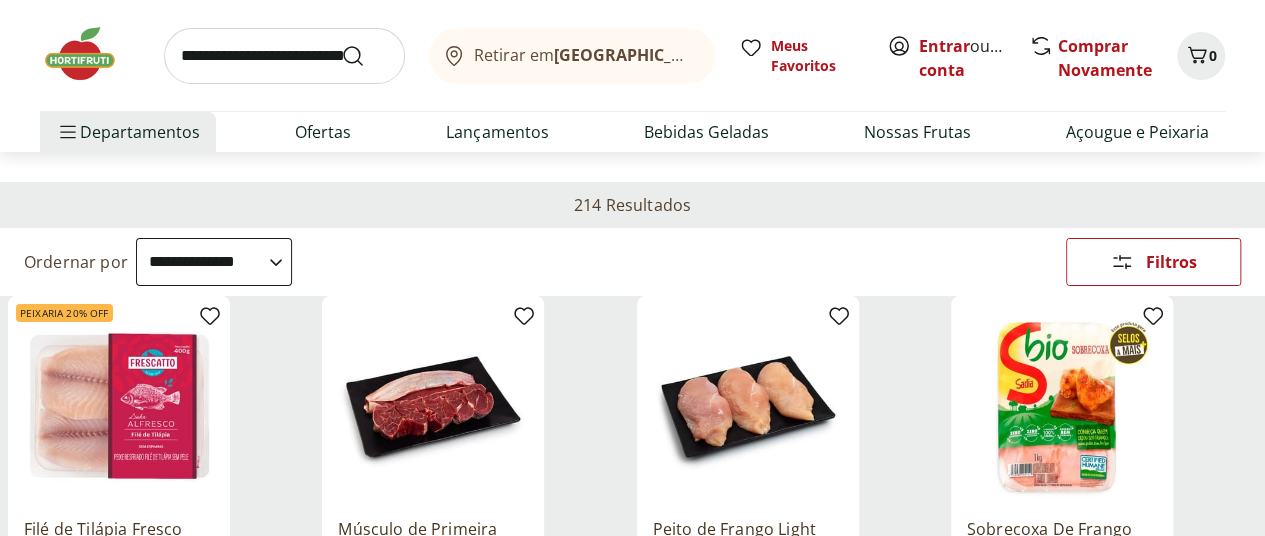 click on "**********" at bounding box center (214, 262) 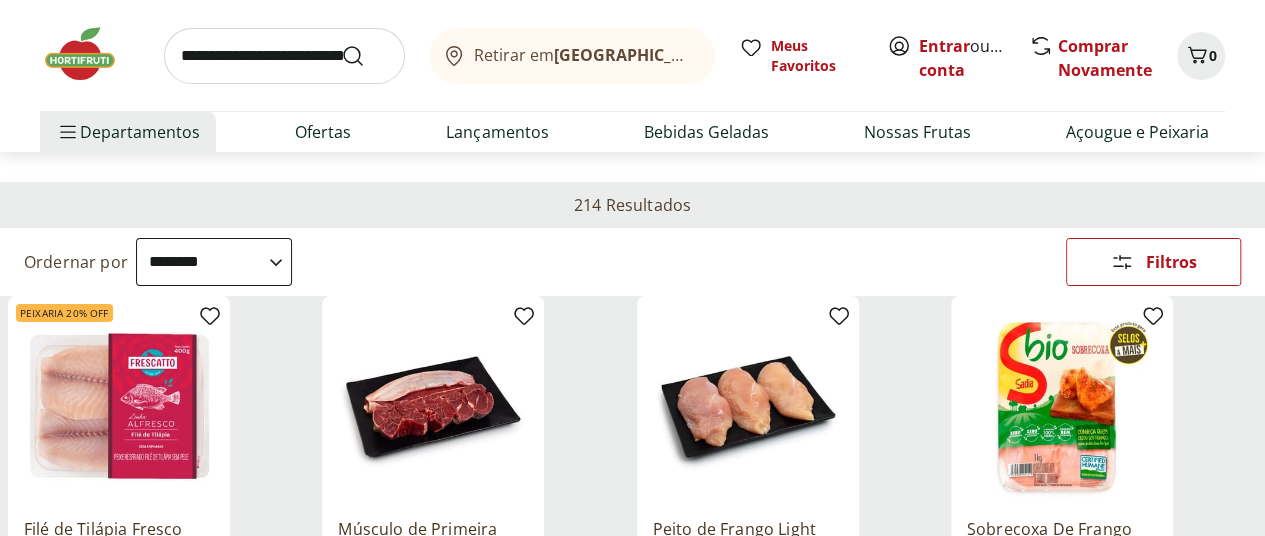click on "**********" at bounding box center [214, 262] 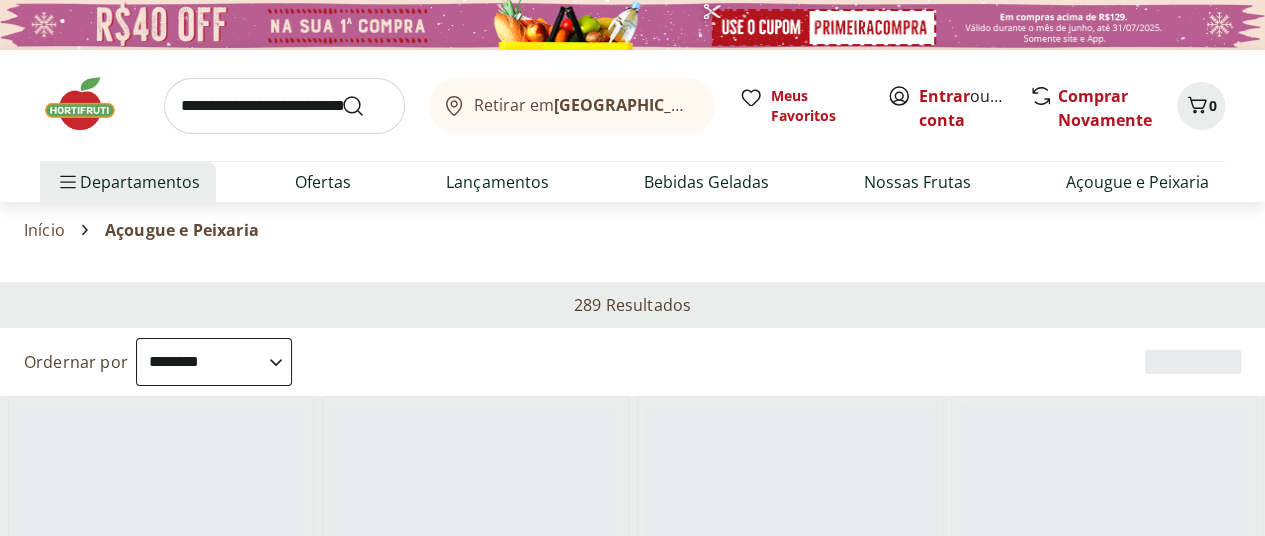 scroll, scrollTop: 100, scrollLeft: 0, axis: vertical 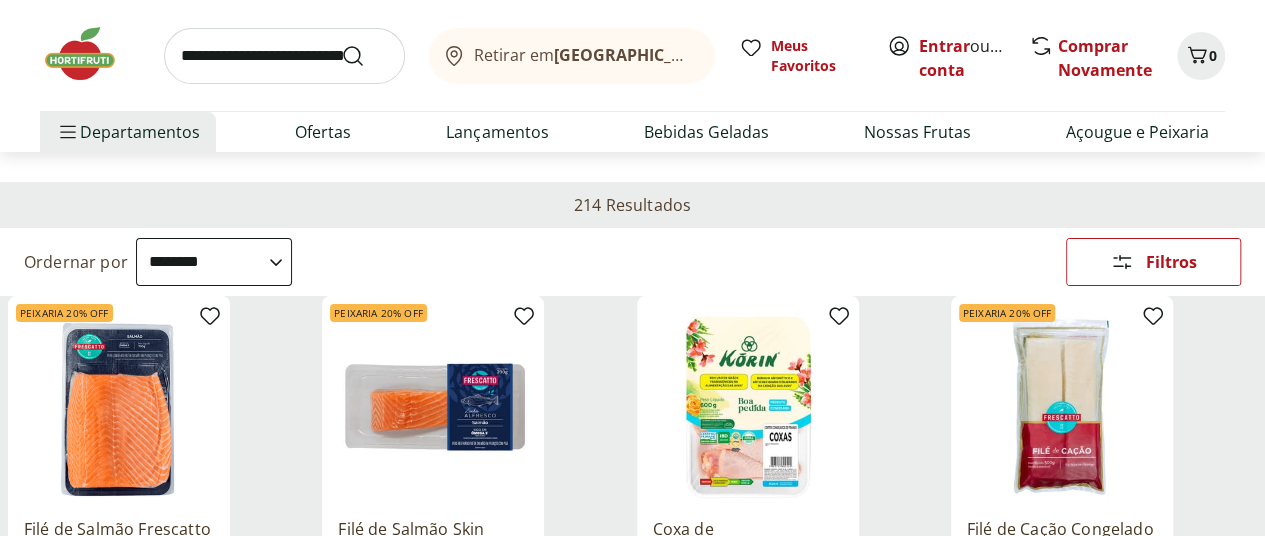 click on "**********" at bounding box center [214, 262] 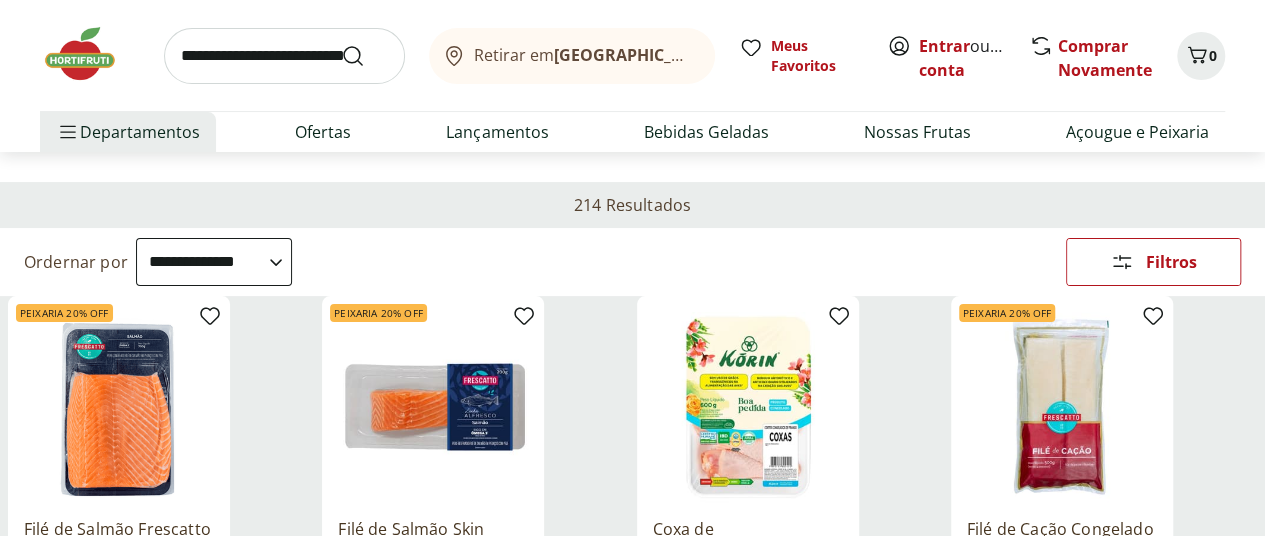 click on "**********" at bounding box center (214, 262) 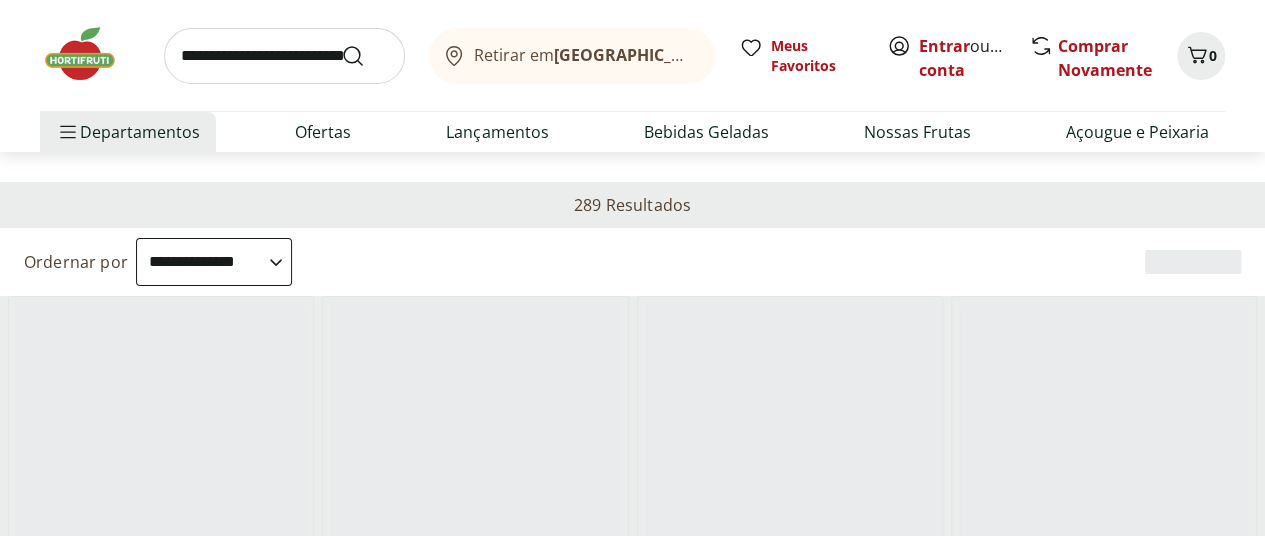 scroll 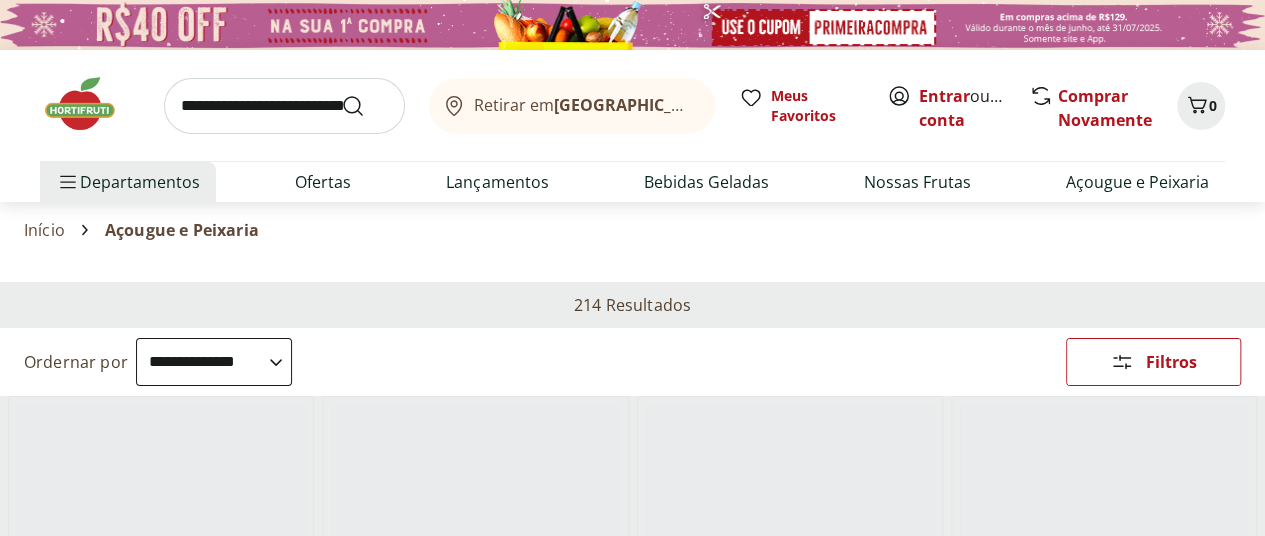 click on "**********" at bounding box center [214, 362] 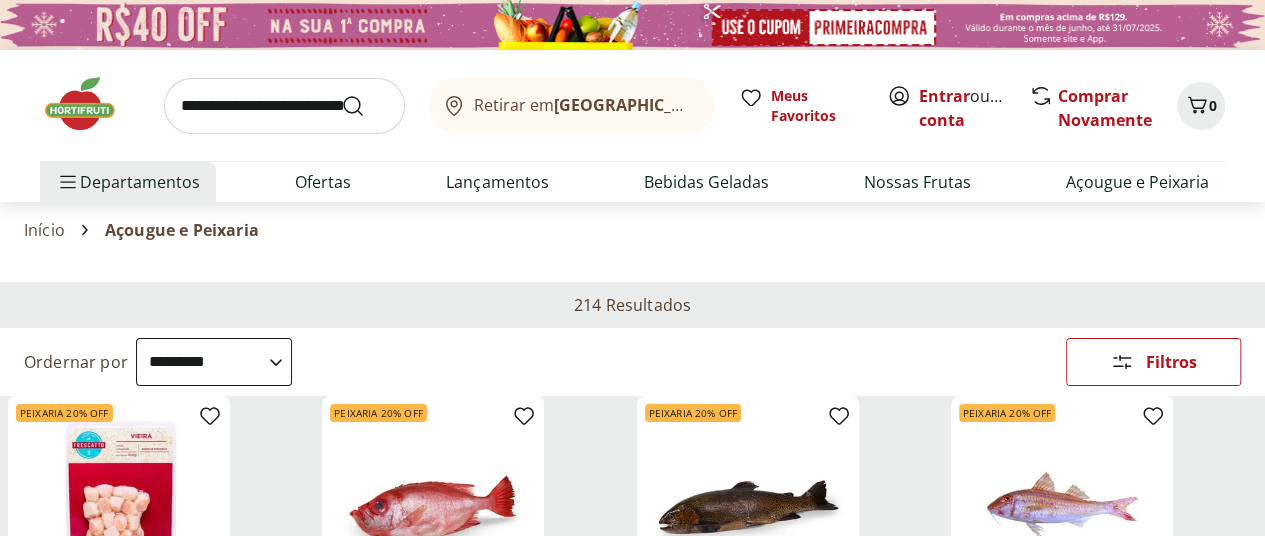 click on "**********" at bounding box center [214, 362] 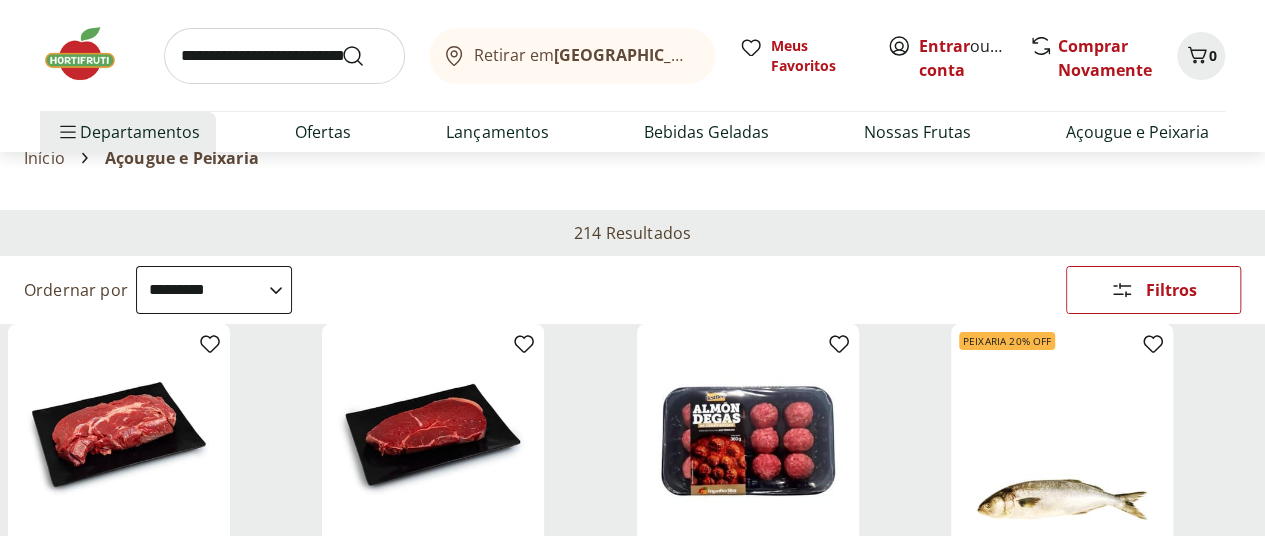 scroll, scrollTop: 0, scrollLeft: 0, axis: both 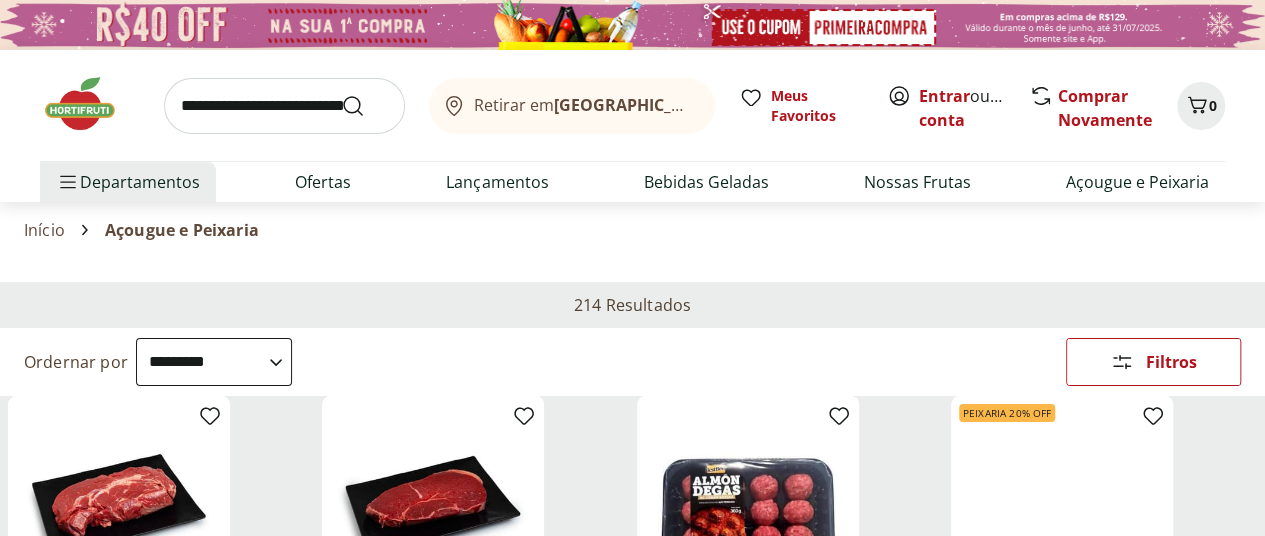 click on "**********" at bounding box center (214, 362) 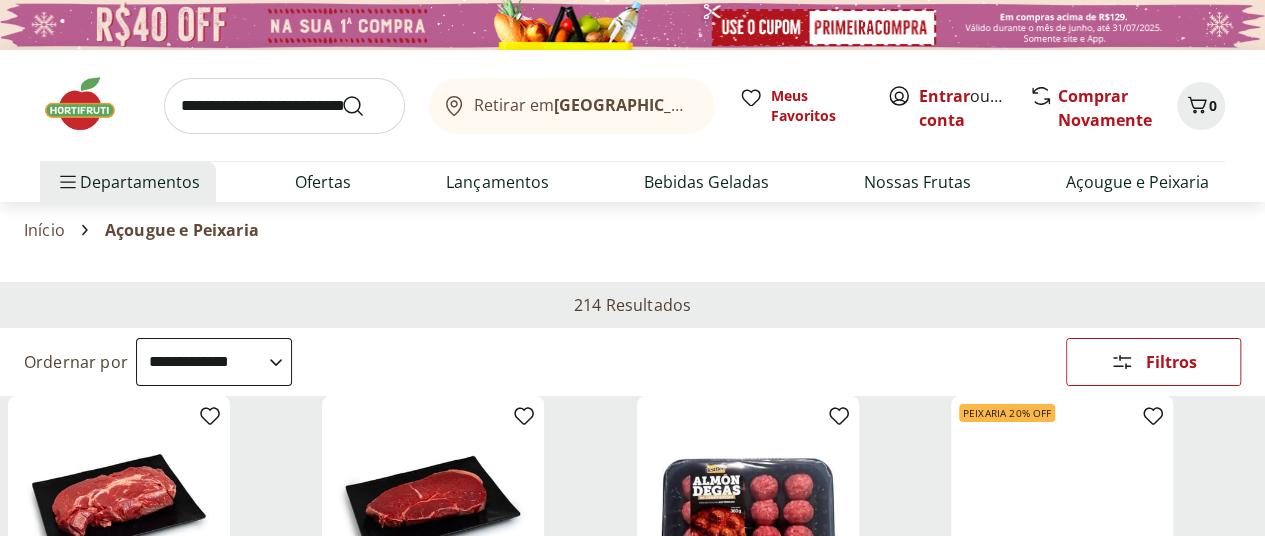 click on "**********" at bounding box center [214, 362] 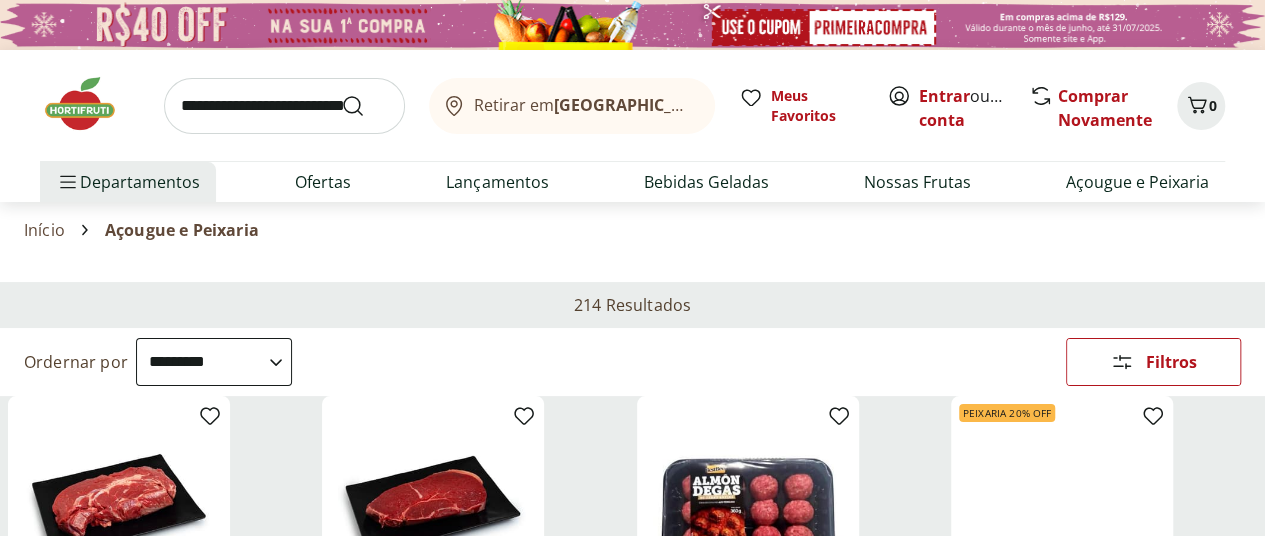select on "**********" 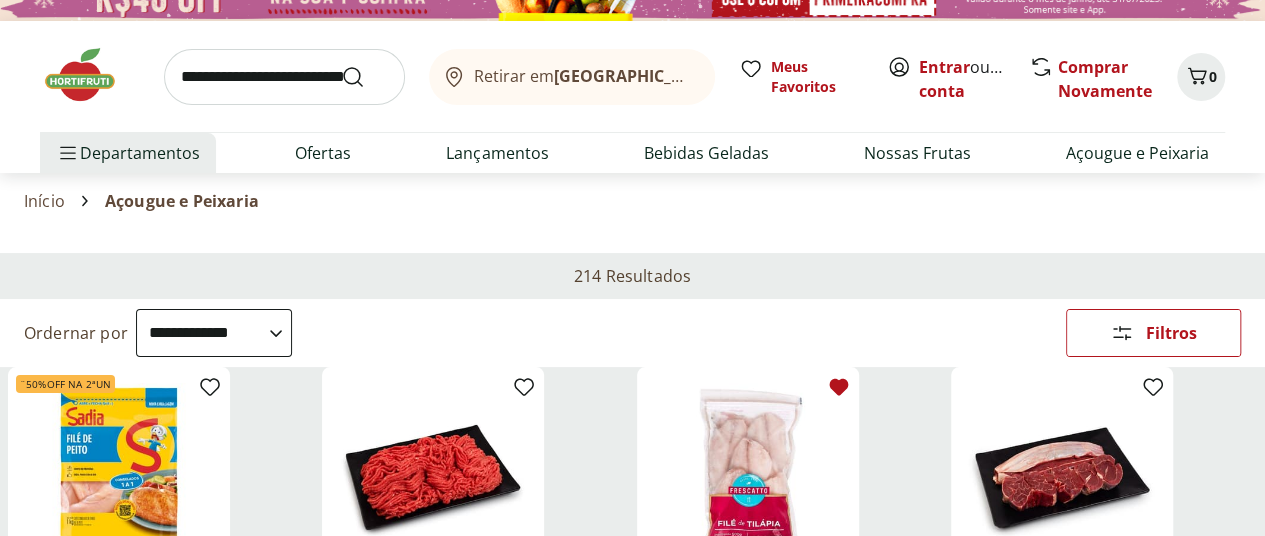 scroll, scrollTop: 0, scrollLeft: 0, axis: both 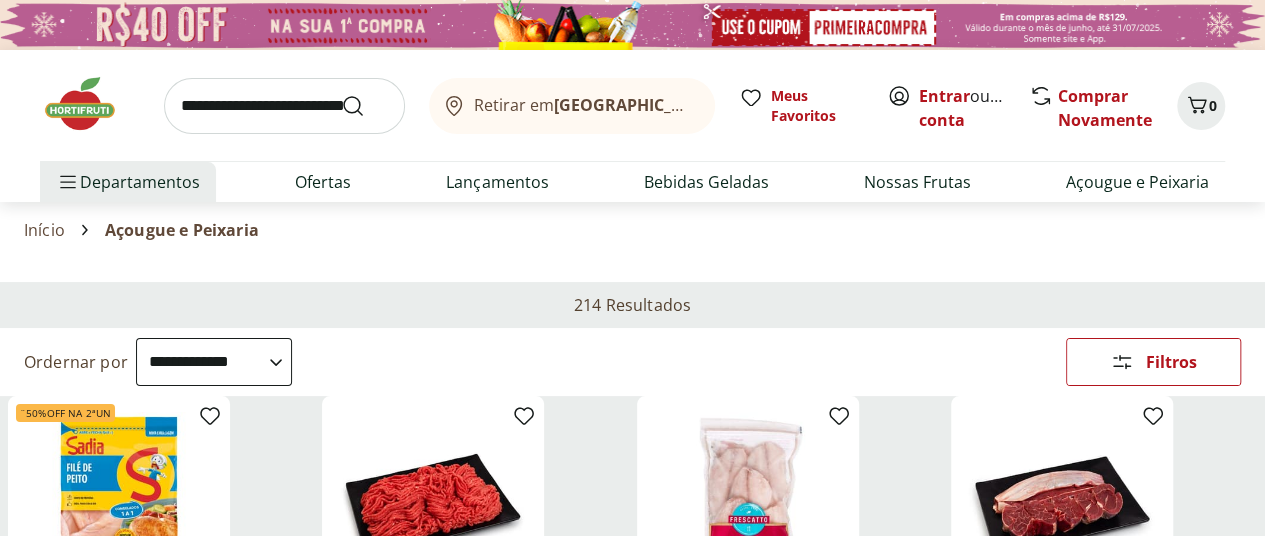click on "**********" at bounding box center (214, 362) 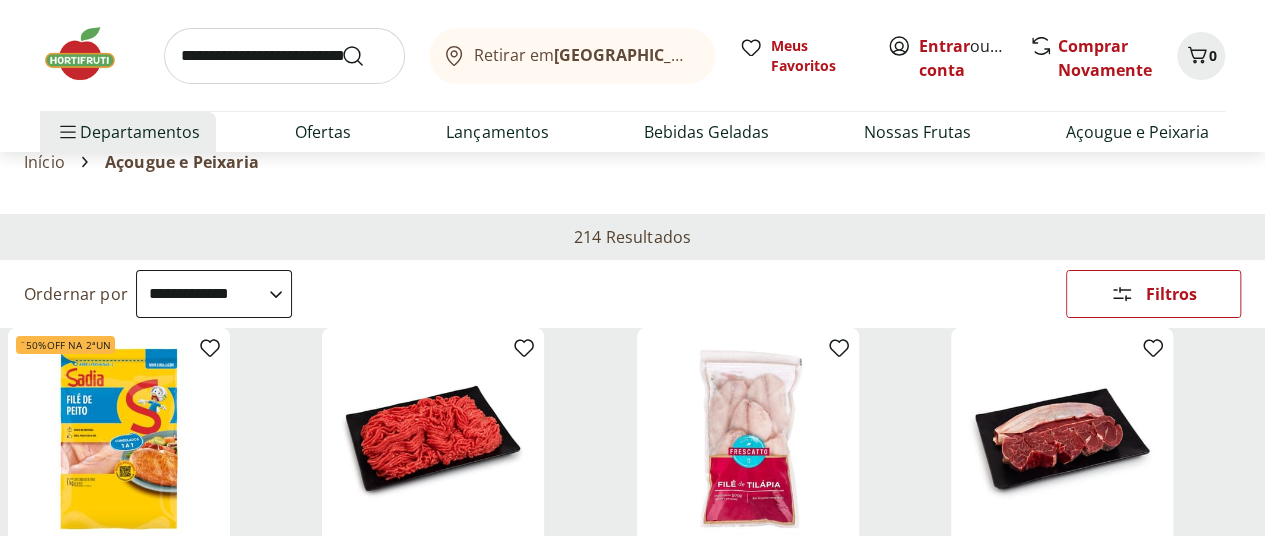 scroll, scrollTop: 100, scrollLeft: 0, axis: vertical 